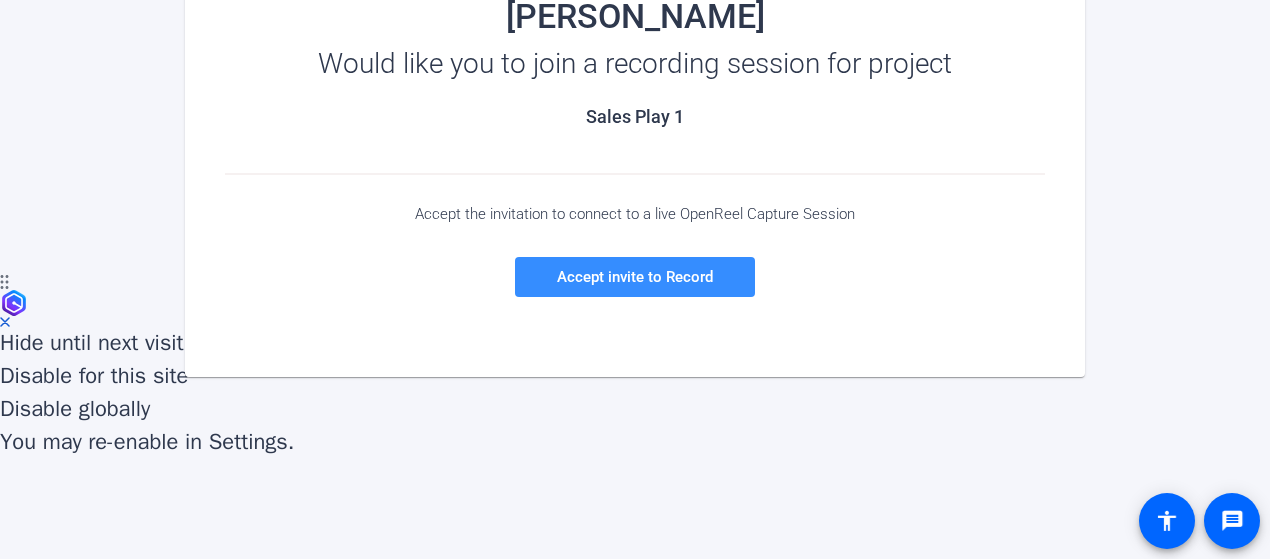 scroll, scrollTop: 296, scrollLeft: 0, axis: vertical 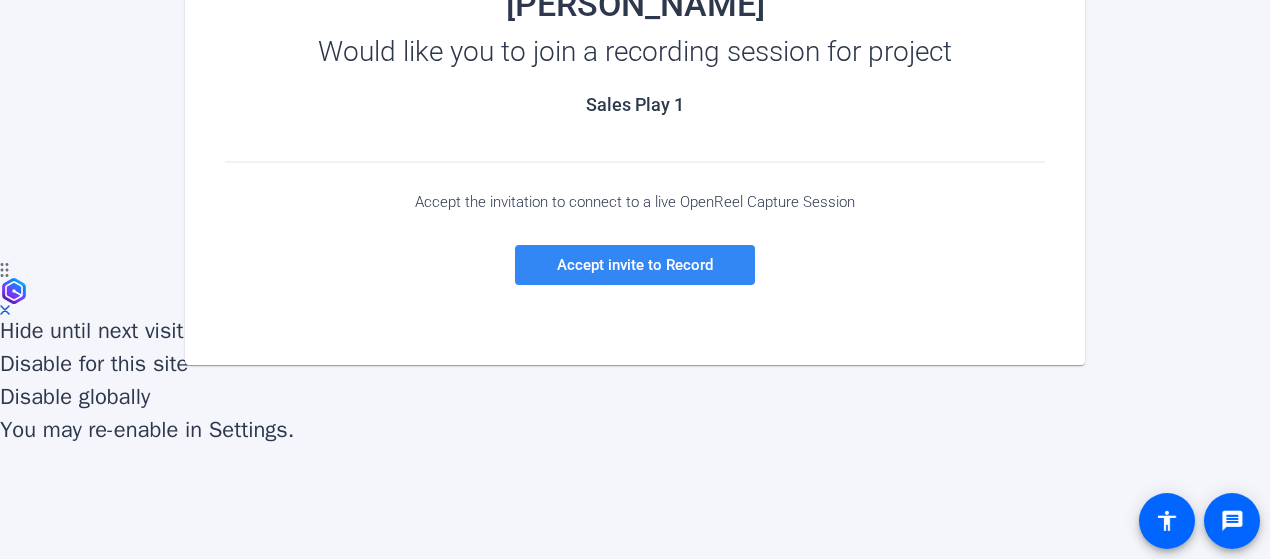 click 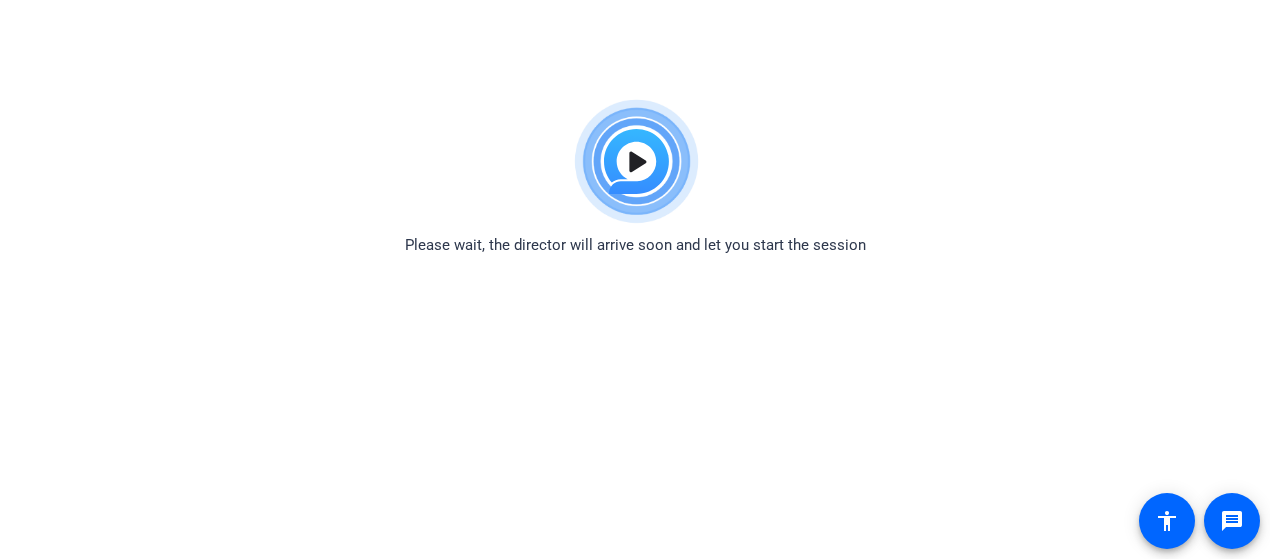 scroll, scrollTop: 0, scrollLeft: 0, axis: both 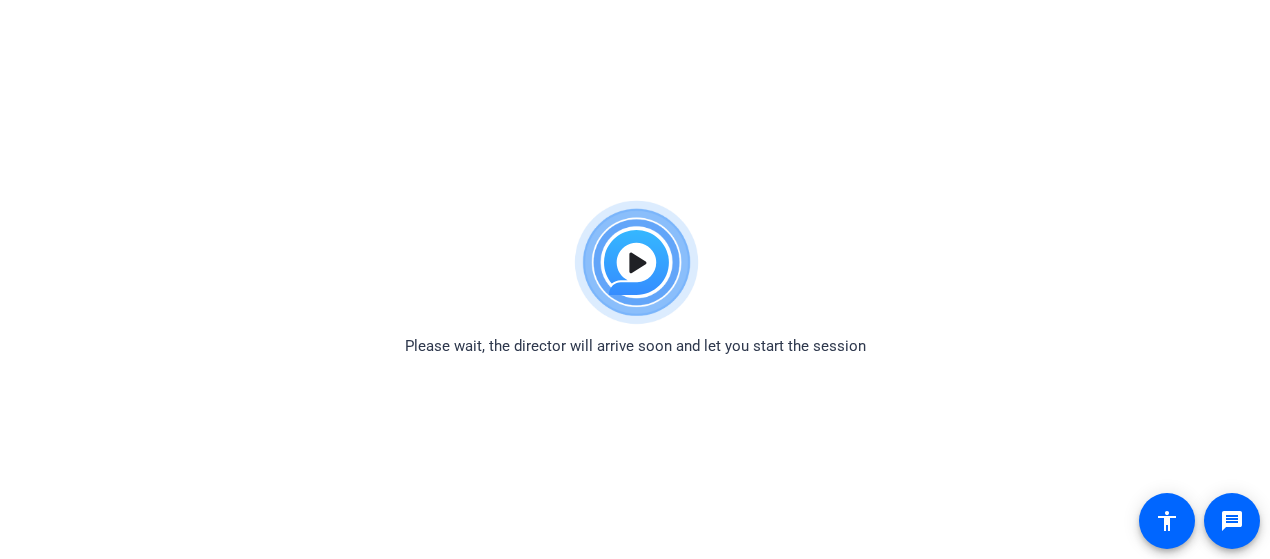 click 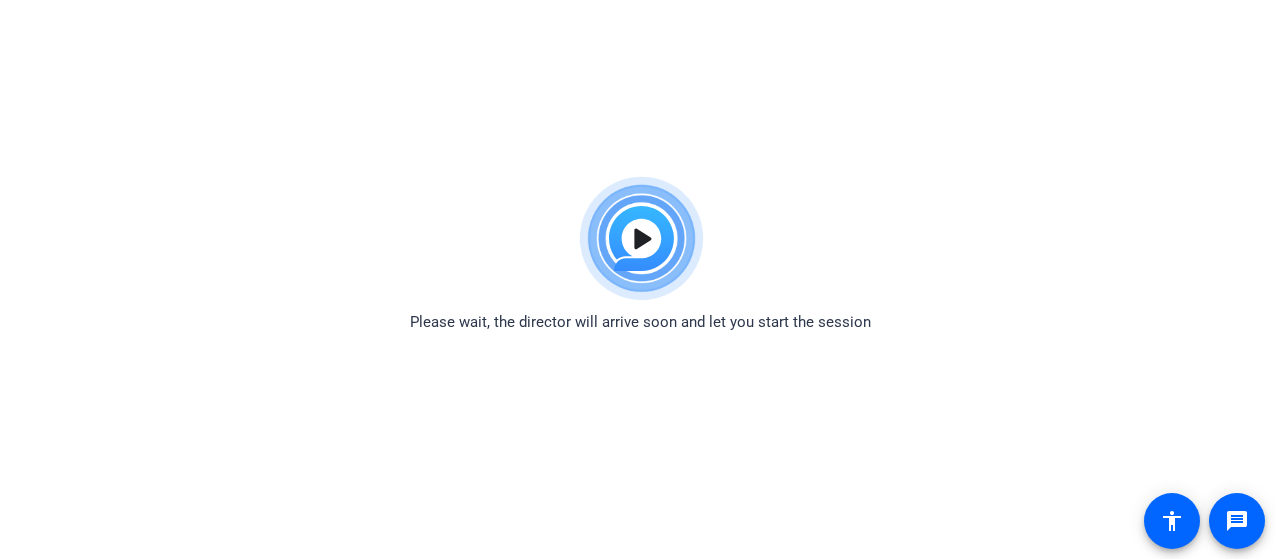 scroll, scrollTop: 0, scrollLeft: 0, axis: both 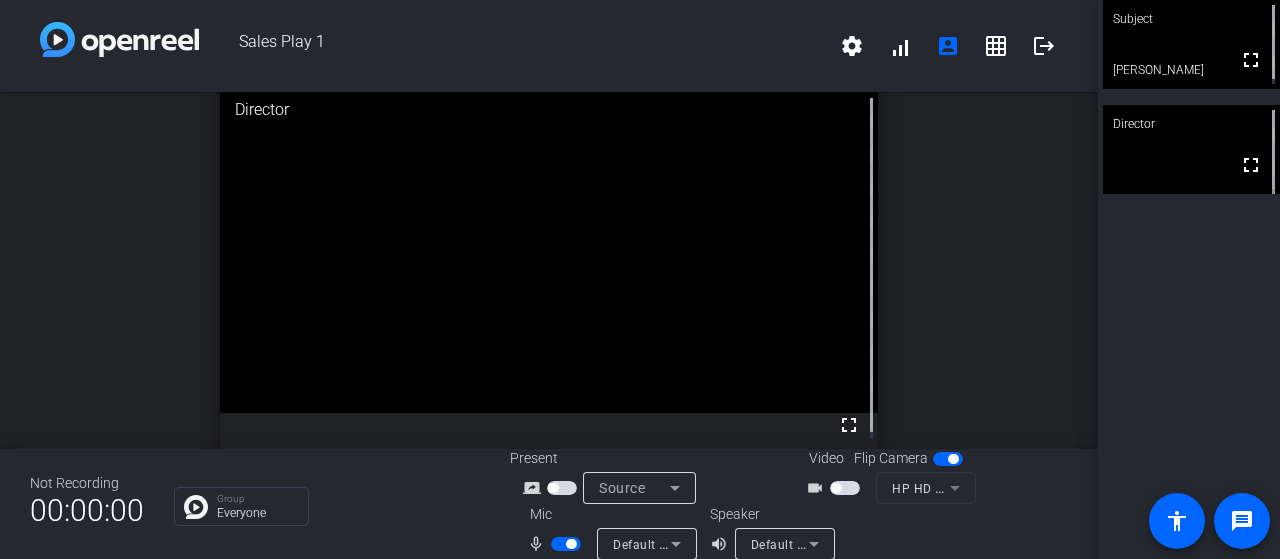 drag, startPoint x: 772, startPoint y: 262, endPoint x: 1146, endPoint y: 576, distance: 488.33594 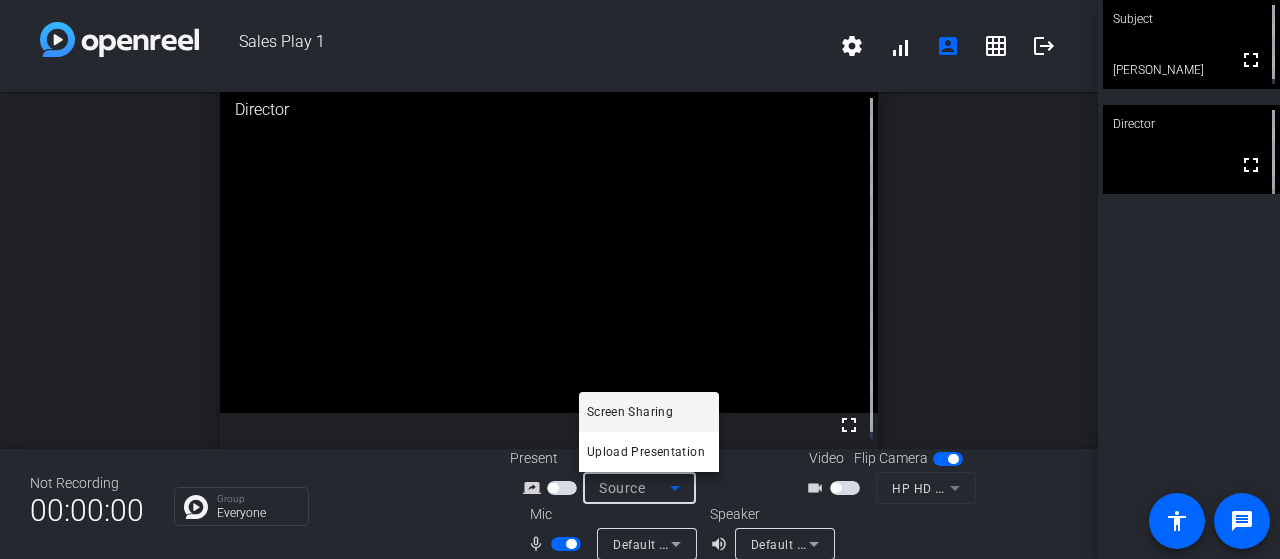 click on "Accessibility Screen-Reader Guide, Feedback, and Issue Reporting | New window
Sales Play 1   settings   signal_cellular_alt  account_box grid_on logout open_in_new  Director  fullscreen     Not Recording  00:00:00  Group  Everyone Present screen_share_outline Source Video Flip Camera videocam_outline HP HD Camera (30c9:0046) Mic mic_none Default - Microphone Array (Intel® Smart Sound Technology for Digital Microphones) Speaker volume_up Default - Speakers (Realtek(R) Audio)  Subject  fullscreen  Begaiym Daniiarova   Director  fullscreen    message accessibility
Everyone (
Group
)  Screen Sharing   Upload Presentation" at bounding box center (640, 279) 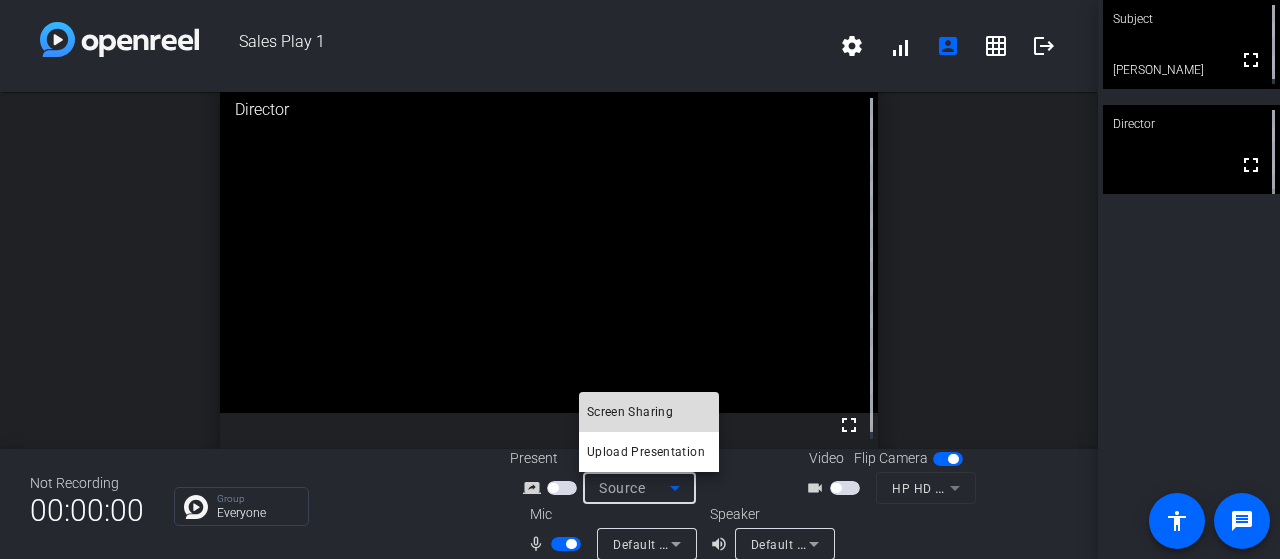 click on "Screen Sharing" at bounding box center [630, 412] 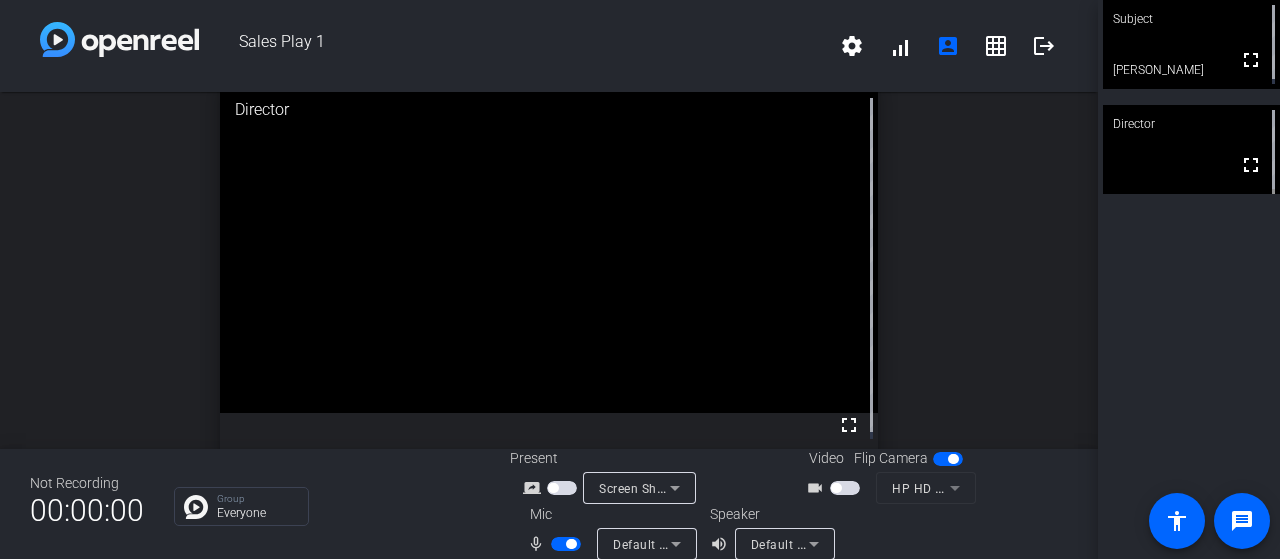 click on "Video" at bounding box center [826, 458] 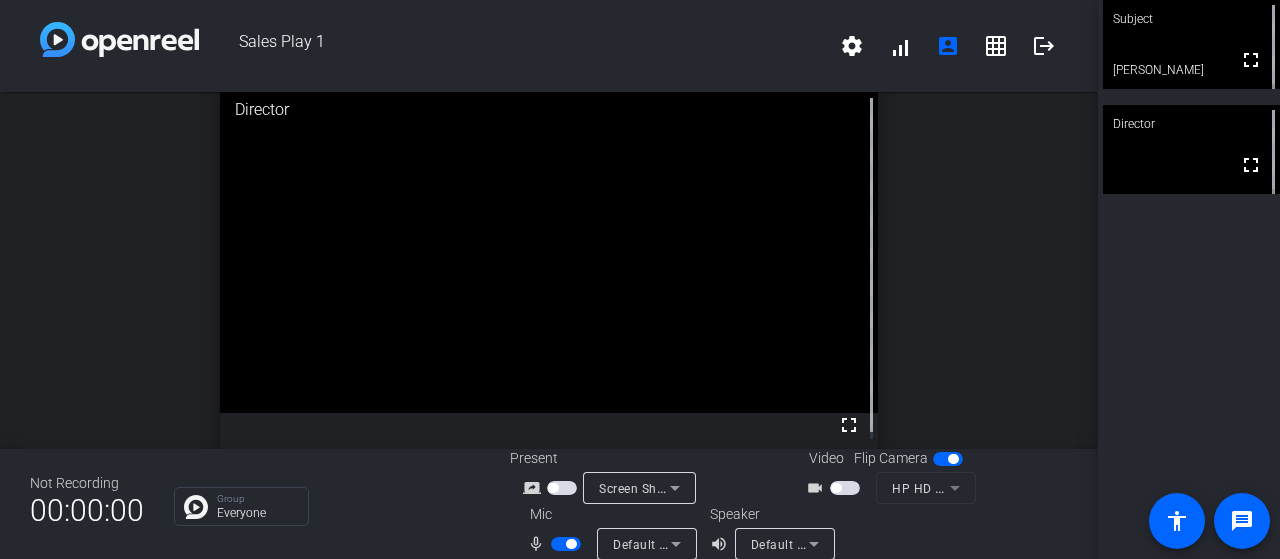 scroll, scrollTop: 23, scrollLeft: 0, axis: vertical 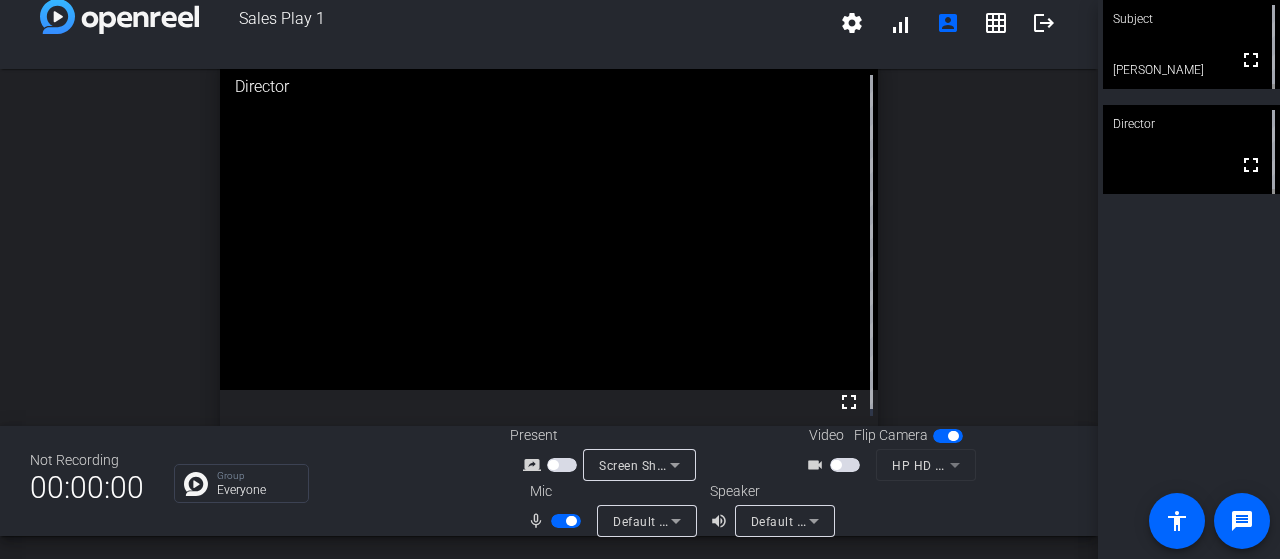click at bounding box center [836, 465] 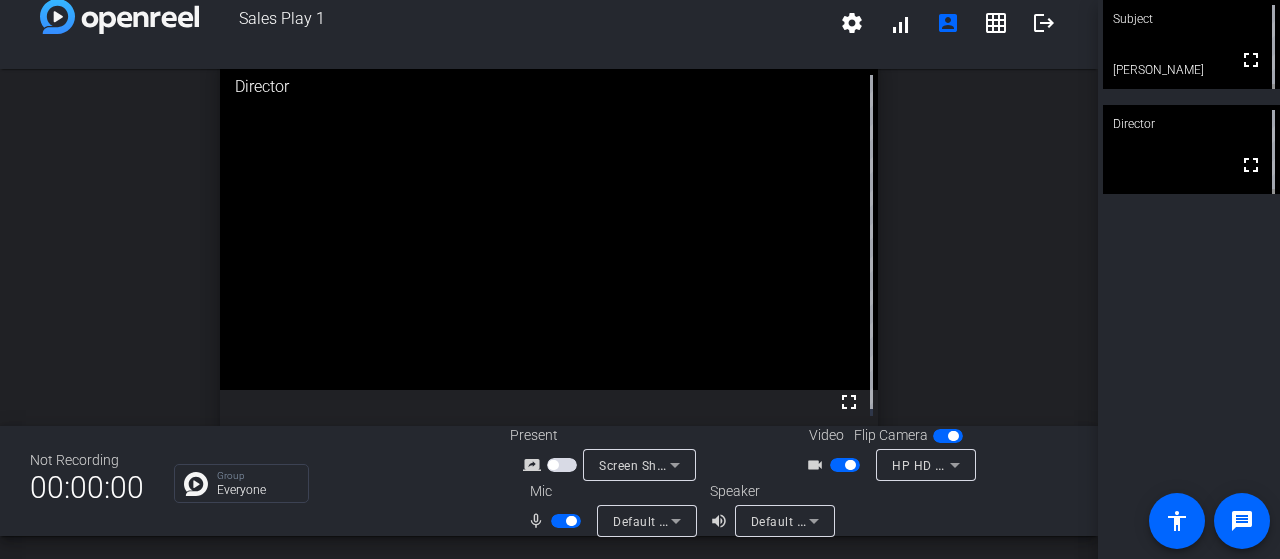 click at bounding box center [845, 465] 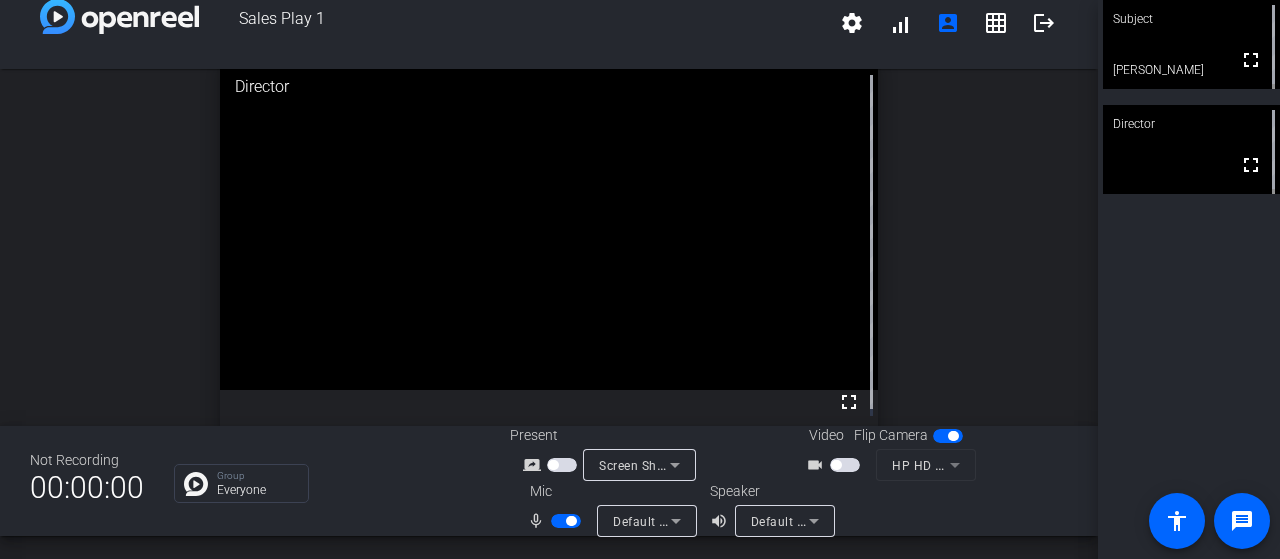 click at bounding box center [845, 465] 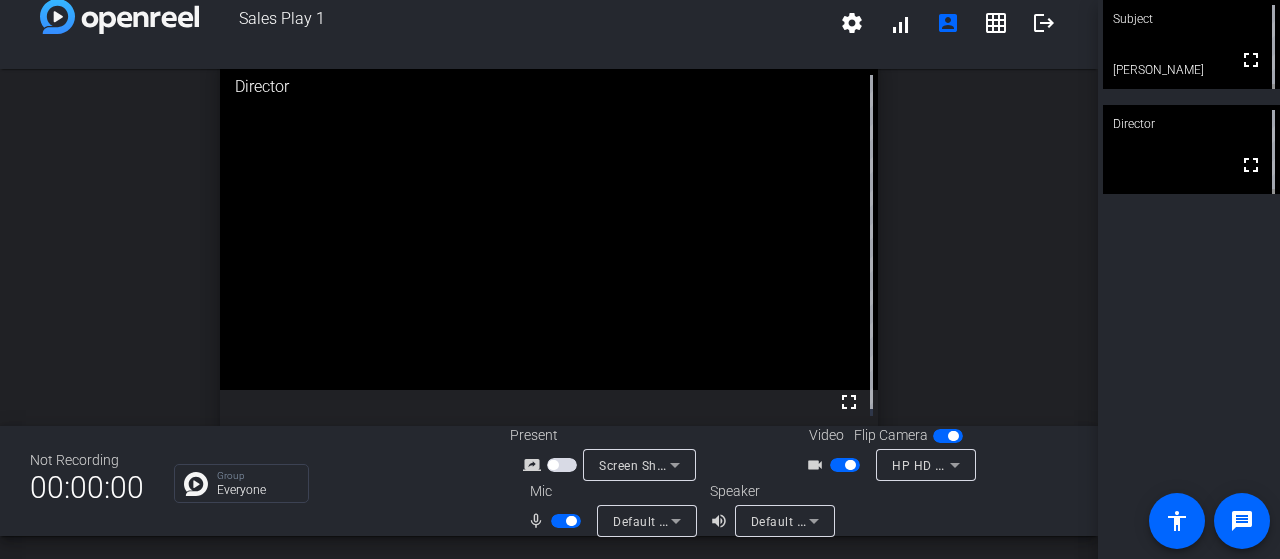 click at bounding box center (845, 465) 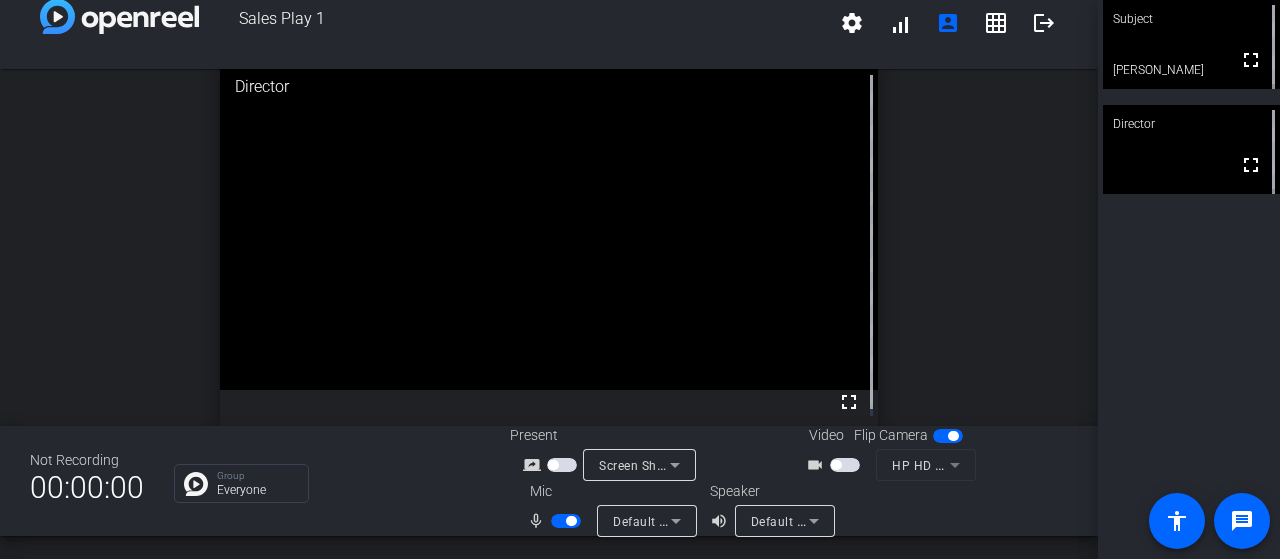 click at bounding box center (836, 465) 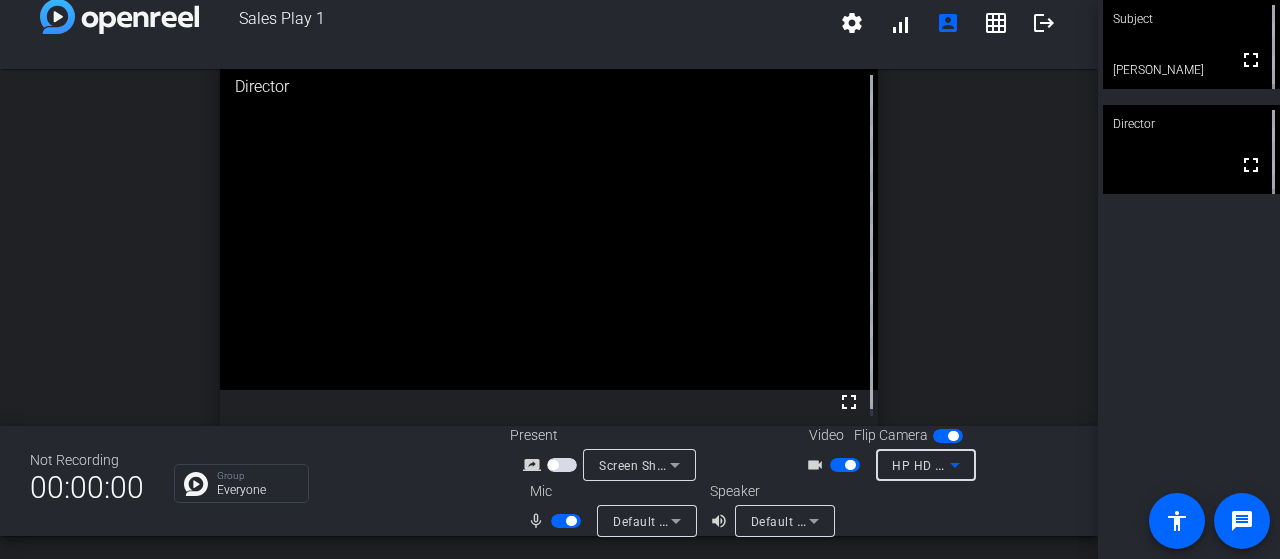click 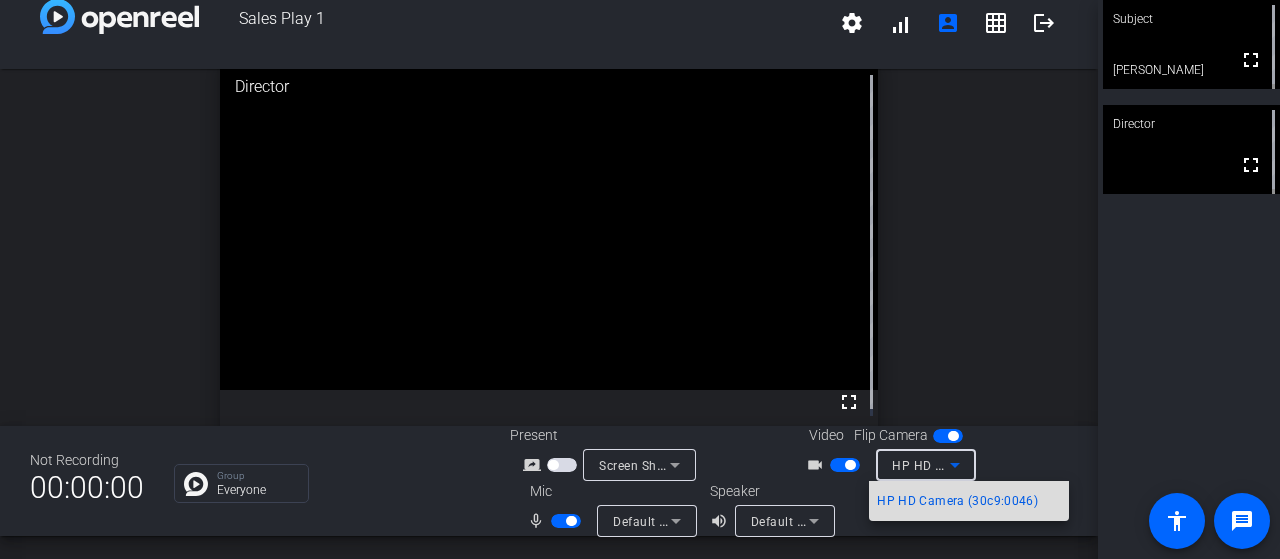 click on "HP HD Camera (30c9:0046)" at bounding box center [957, 501] 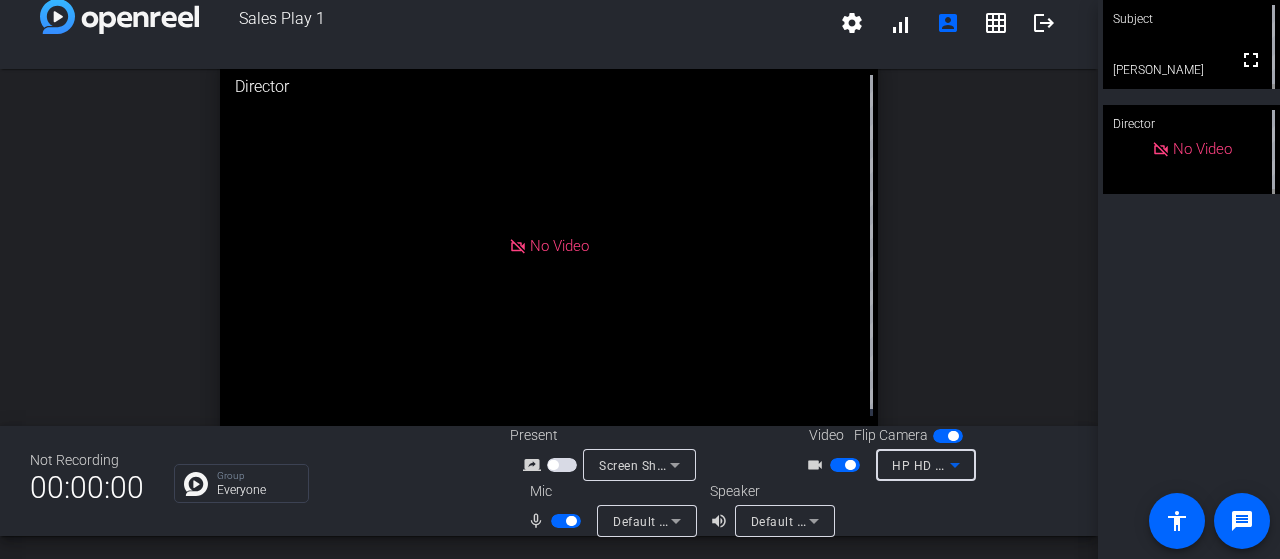 scroll, scrollTop: 0, scrollLeft: 0, axis: both 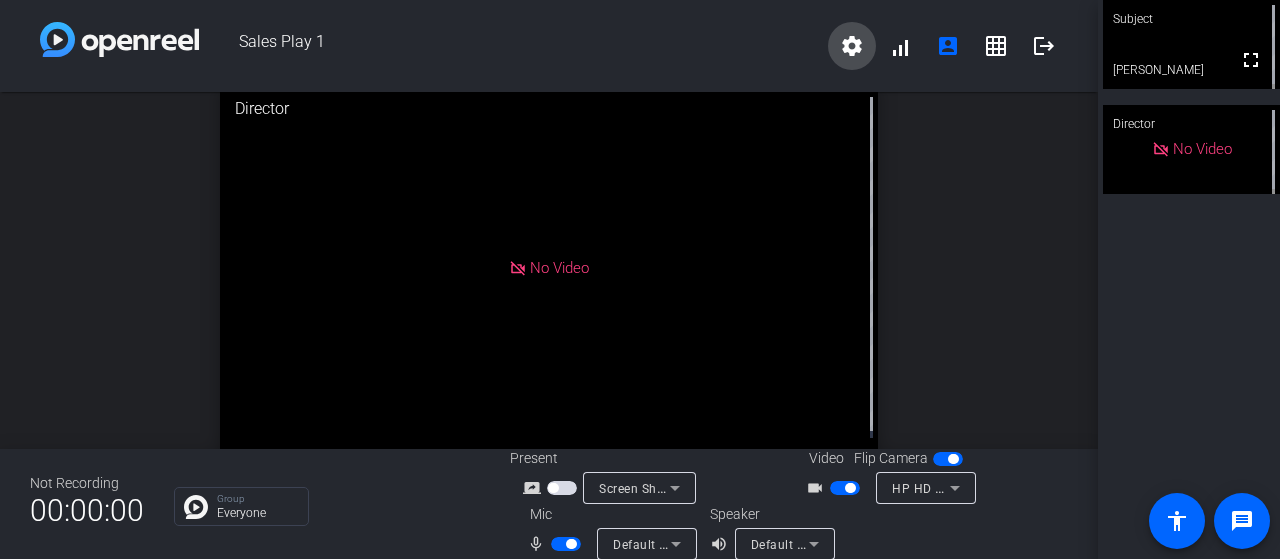 click on "settings" 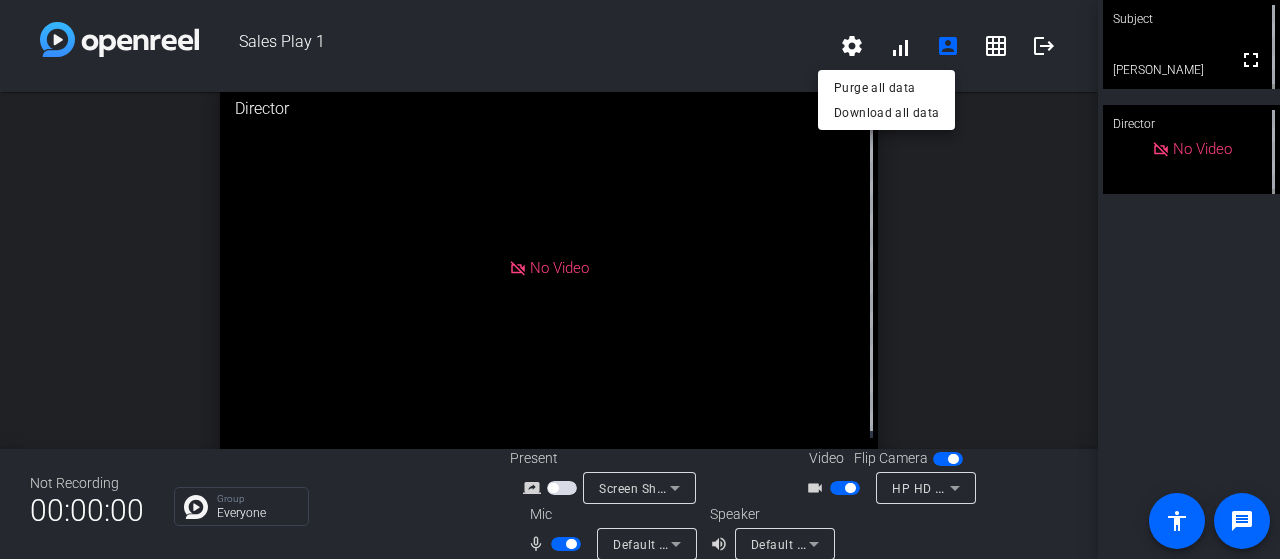 click at bounding box center (640, 279) 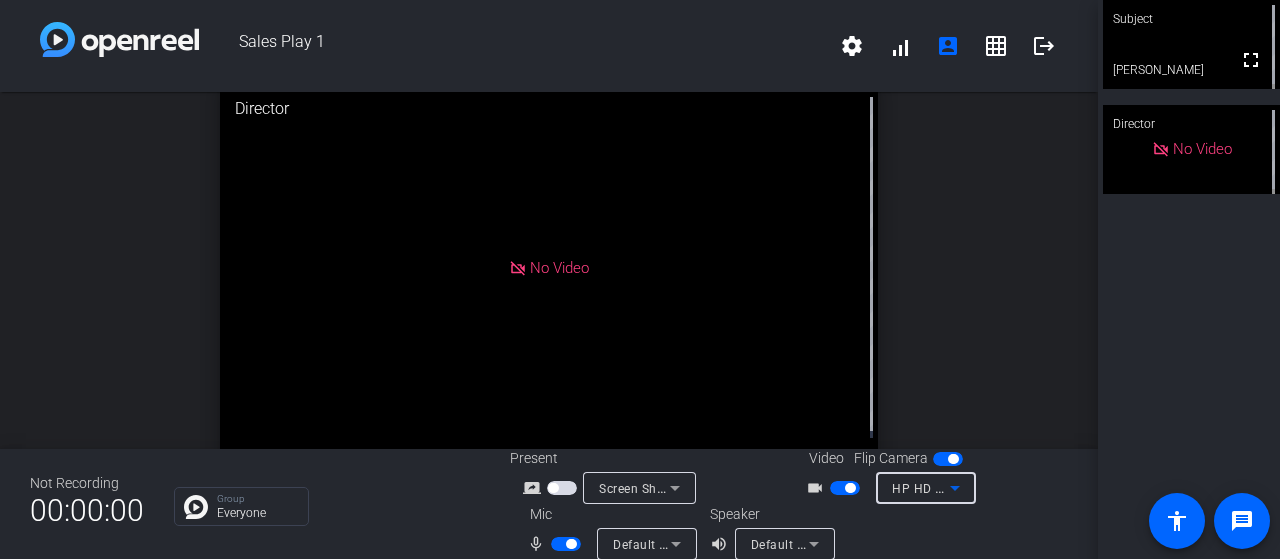 click on "HP HD Camera (30c9:0046)" at bounding box center (974, 488) 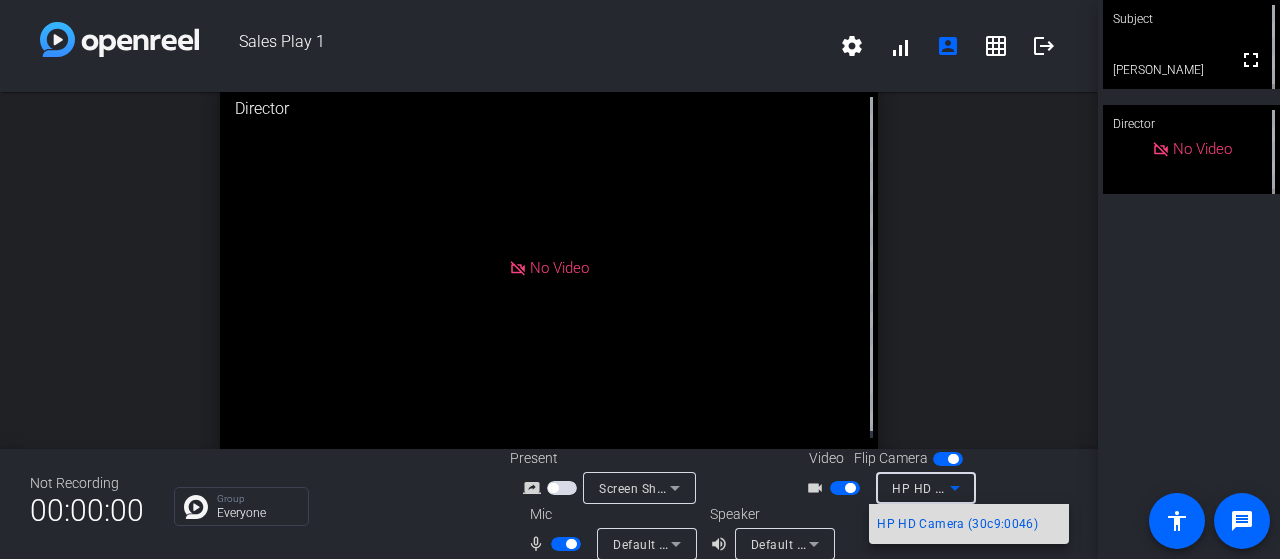 click on "HP HD Camera (30c9:0046)" at bounding box center (957, 524) 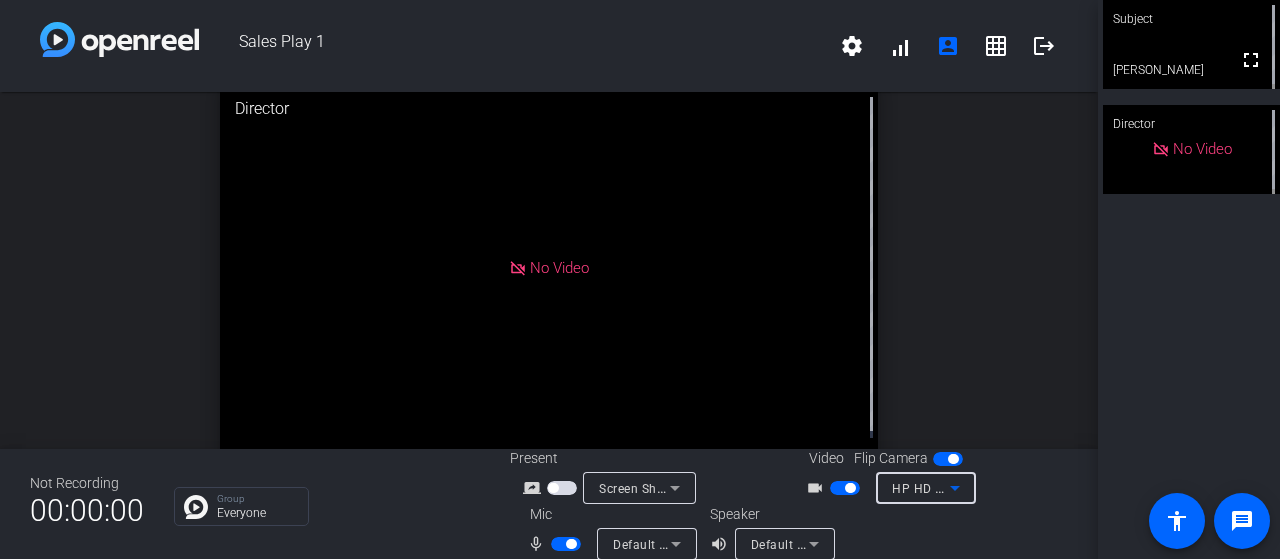 click 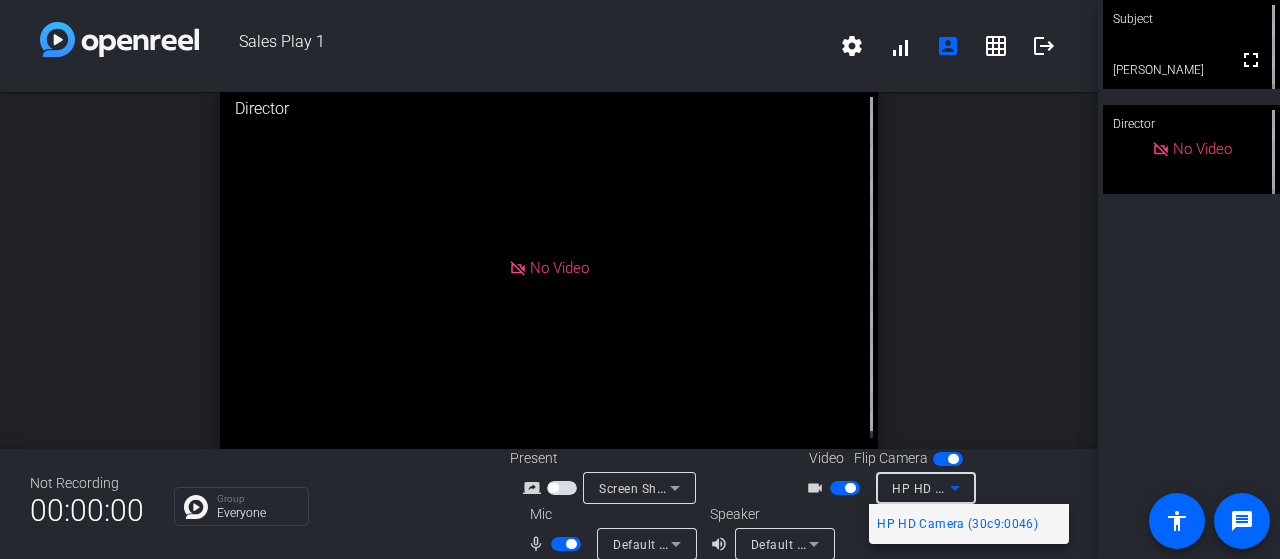 click at bounding box center (640, 279) 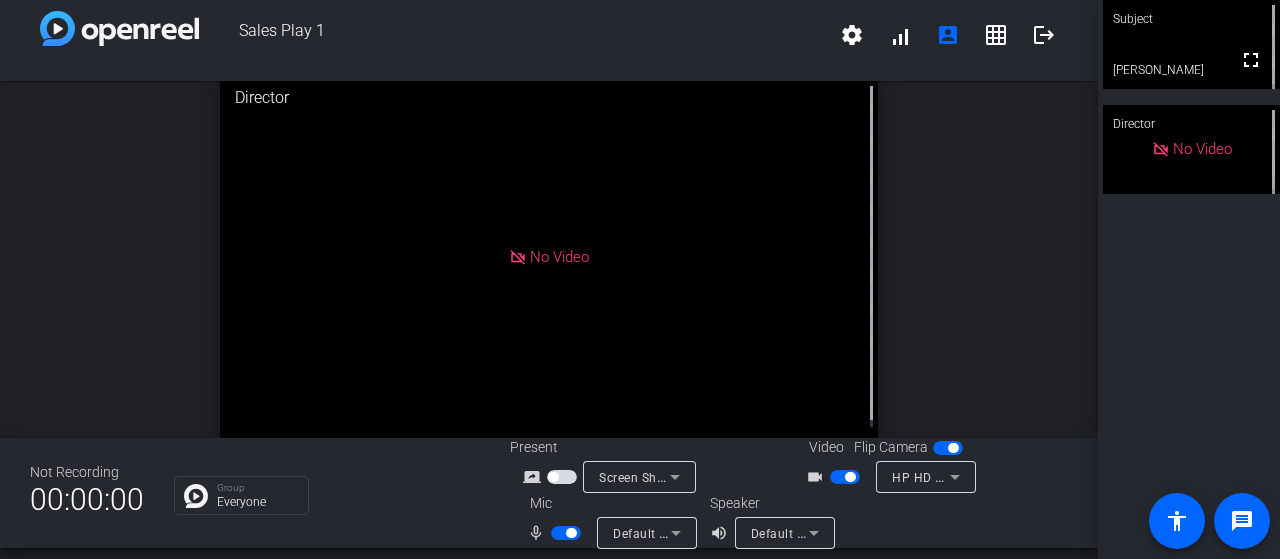 scroll, scrollTop: 10, scrollLeft: 0, axis: vertical 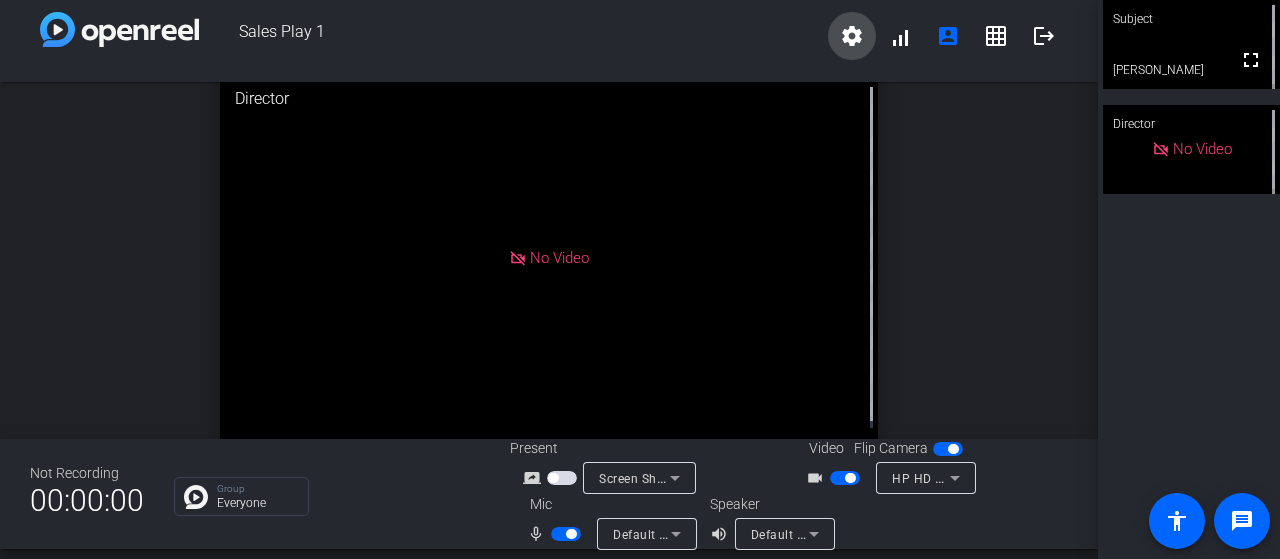 click on "settings" 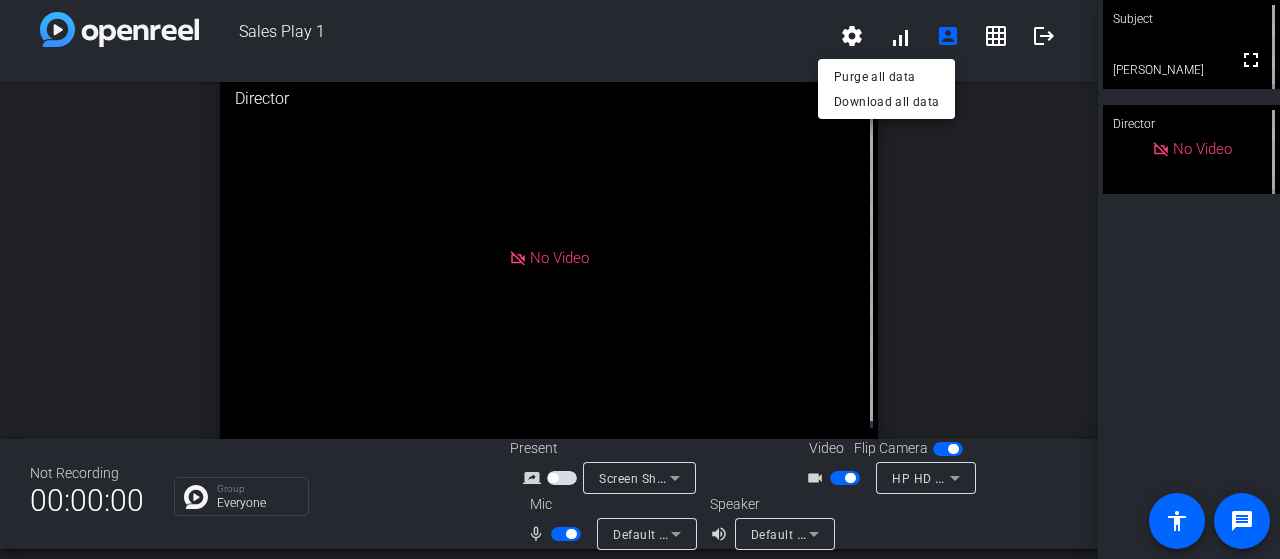 click at bounding box center [640, 279] 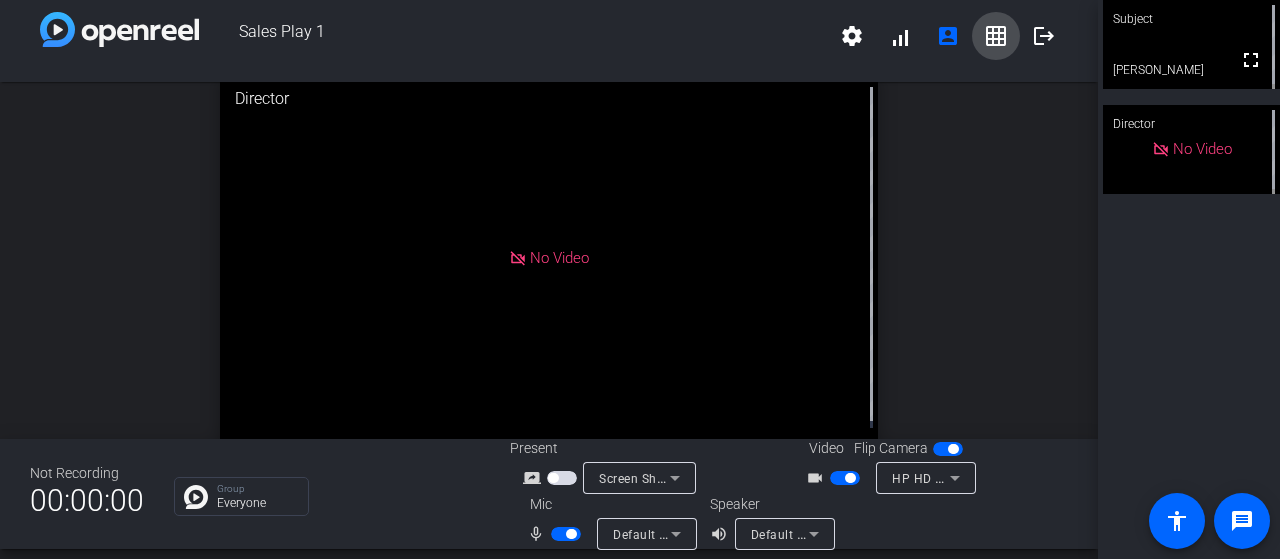 click on "grid_on" 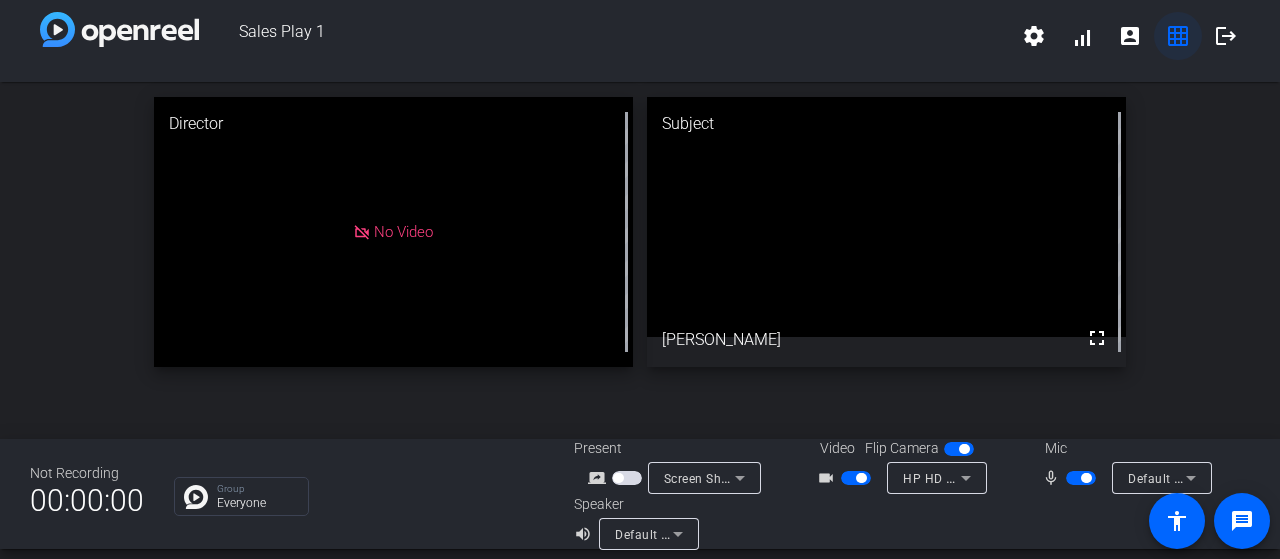 scroll, scrollTop: 0, scrollLeft: 0, axis: both 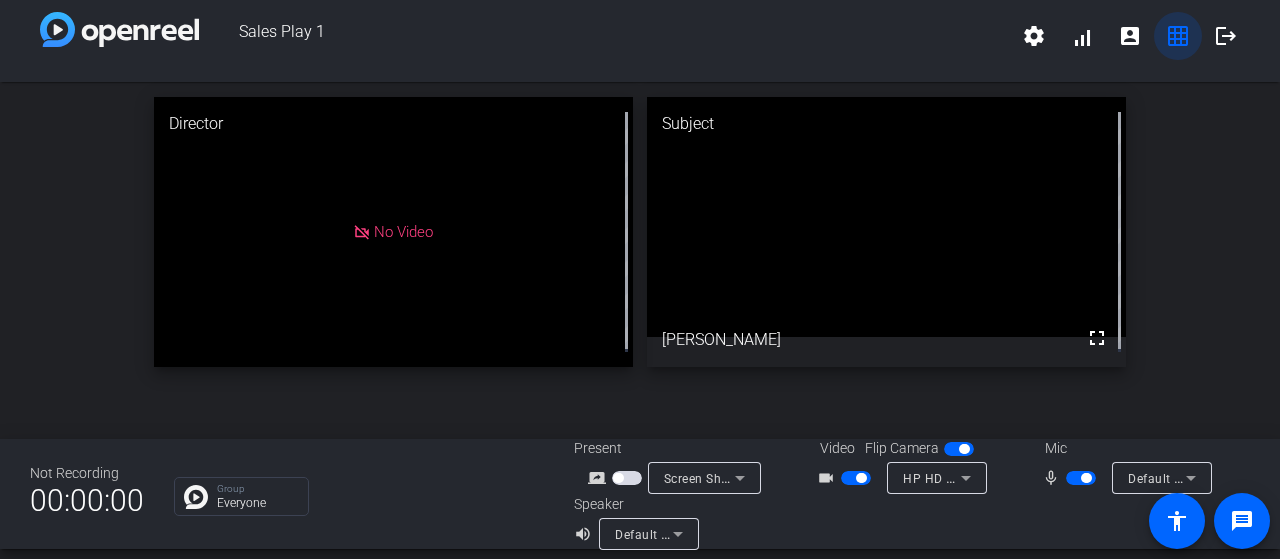 click on "grid_on" 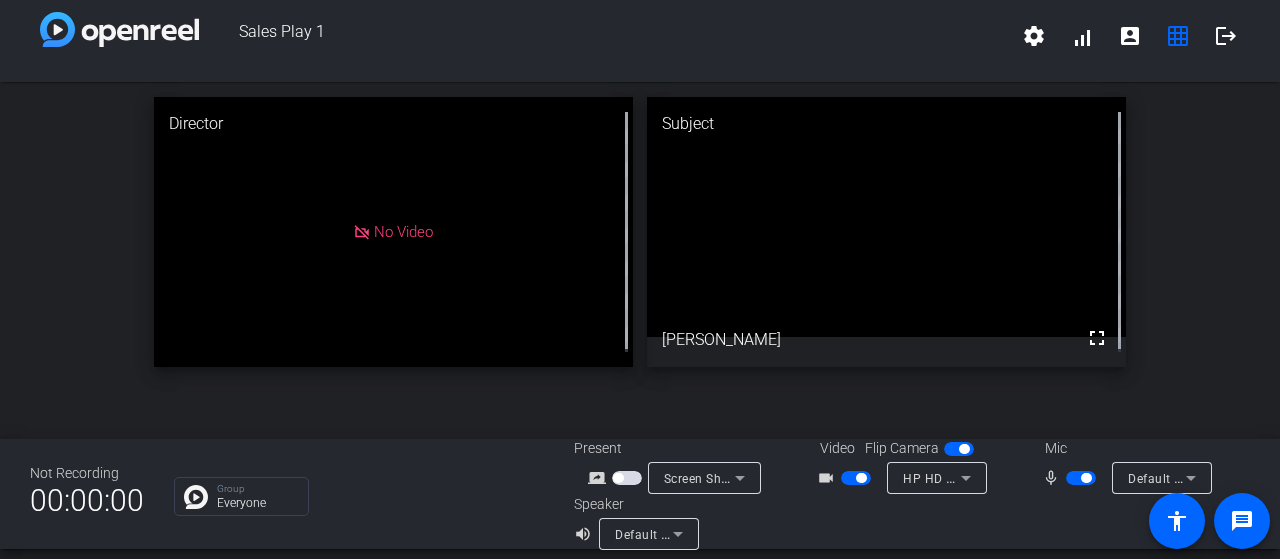 click at bounding box center [618, 478] 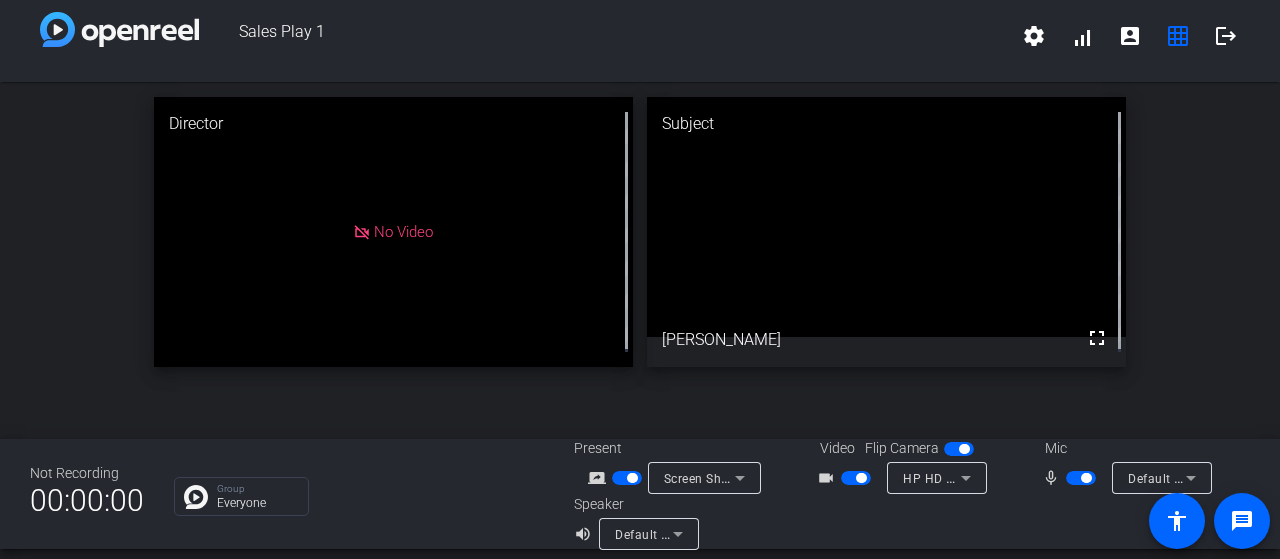 click 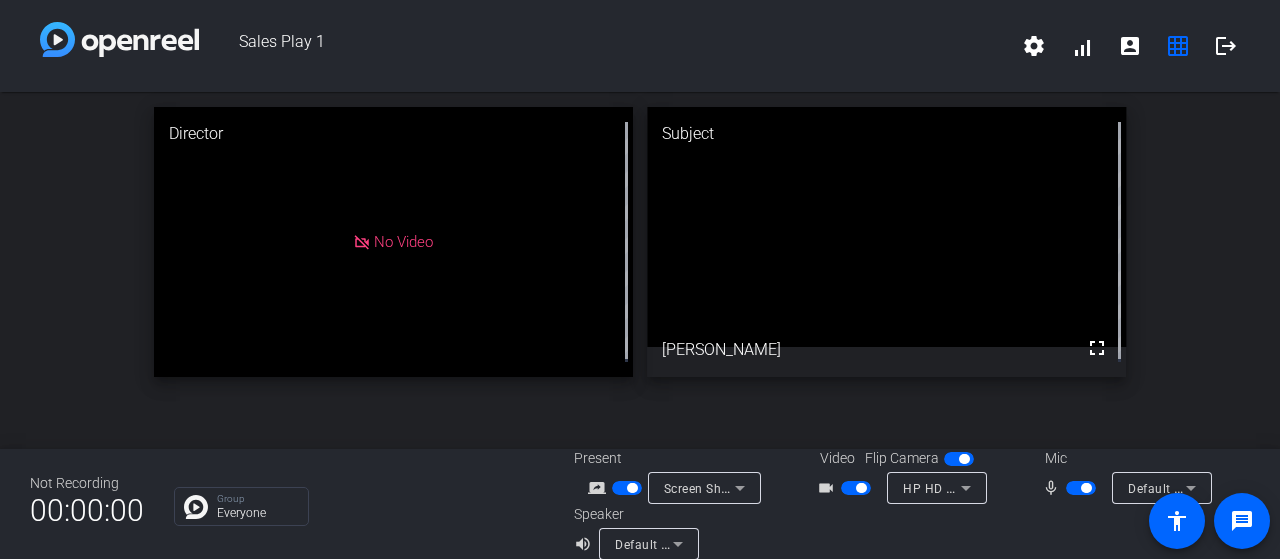 scroll, scrollTop: 23, scrollLeft: 0, axis: vertical 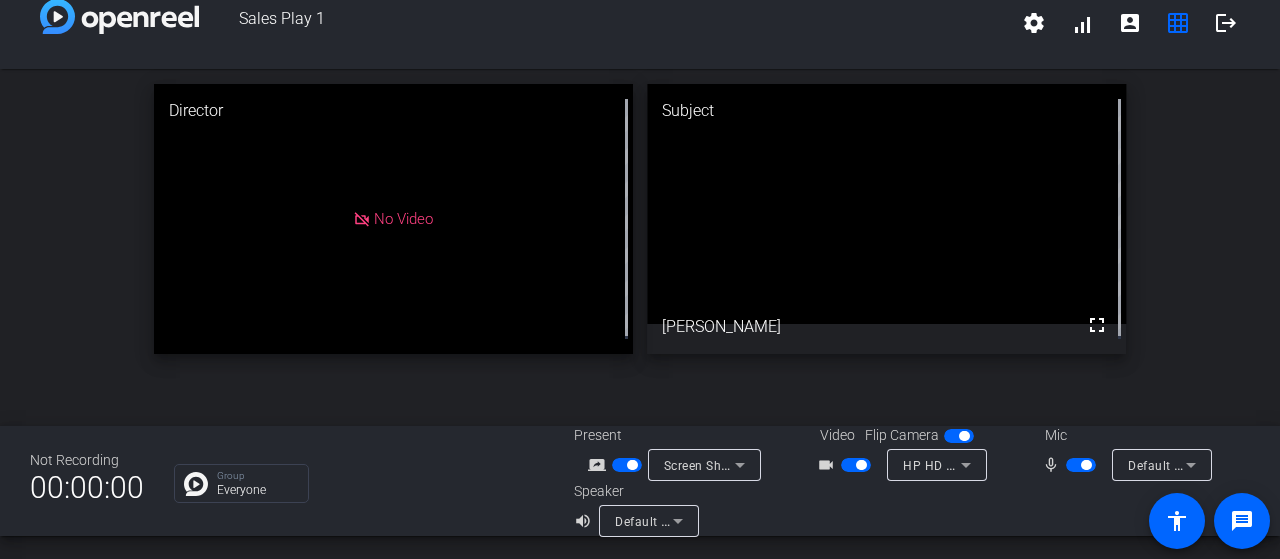 click on "Screen Sharing" at bounding box center (704, 465) 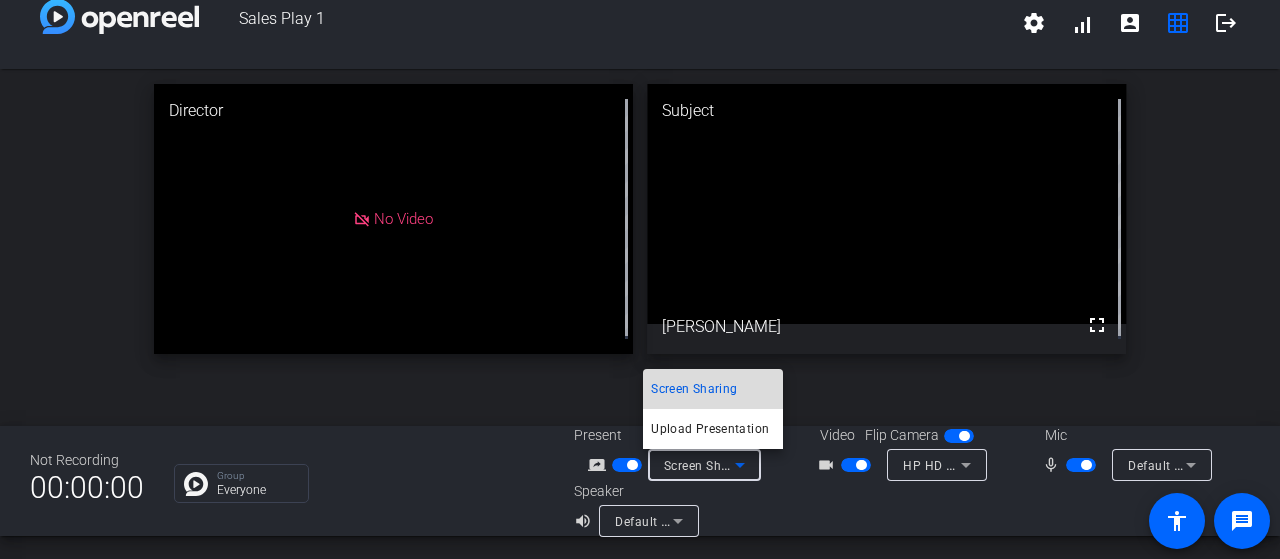 click on "Screen Sharing" at bounding box center (713, 389) 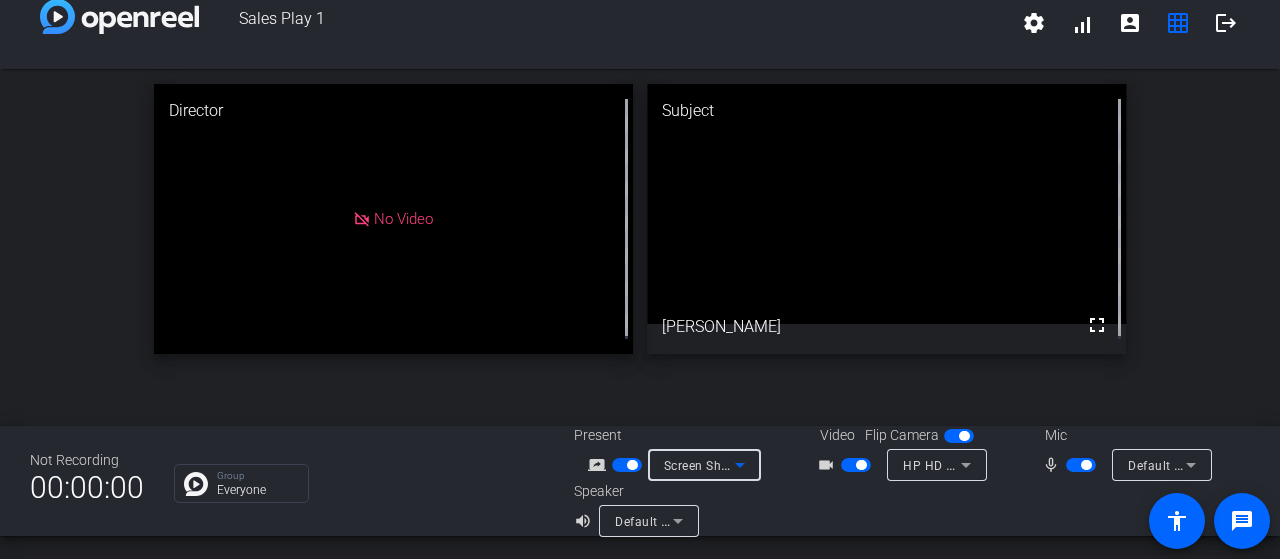click 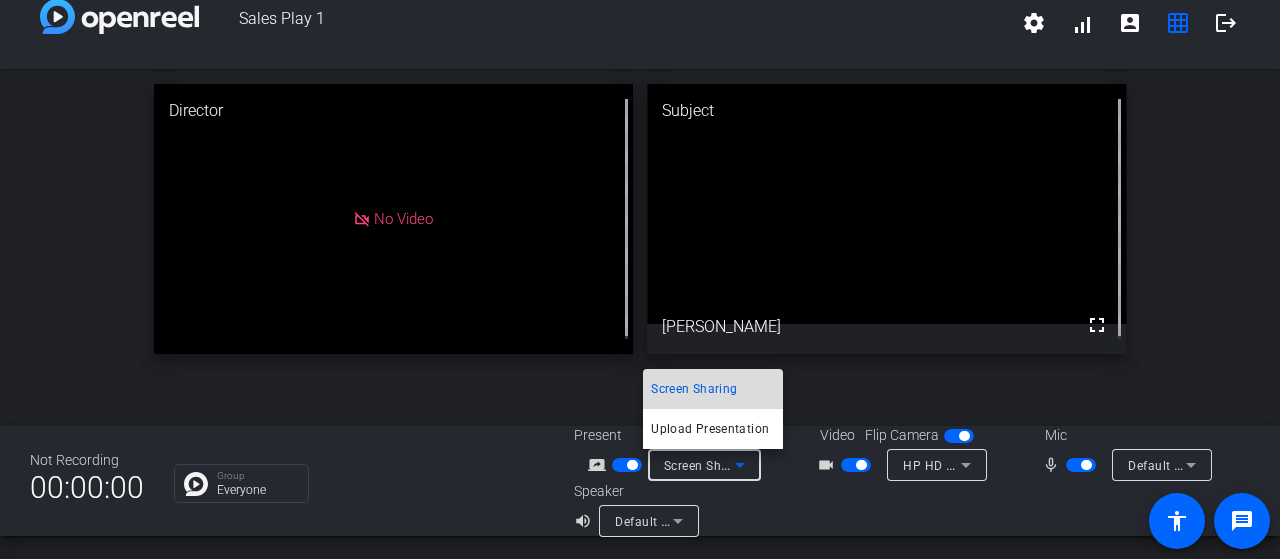 click on "Screen Sharing" at bounding box center (694, 389) 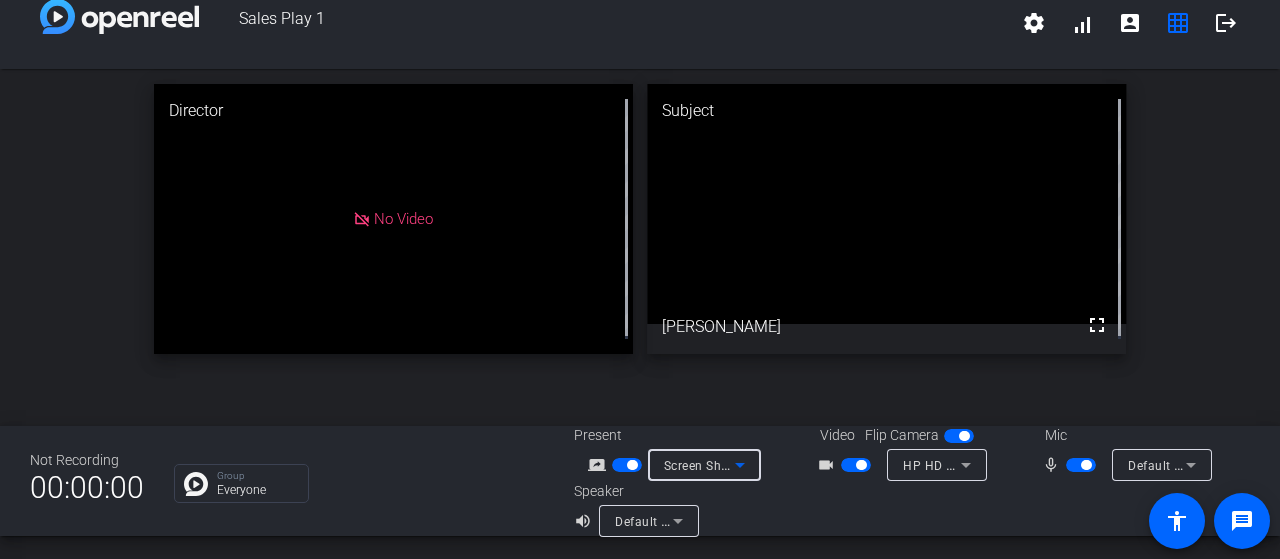 click 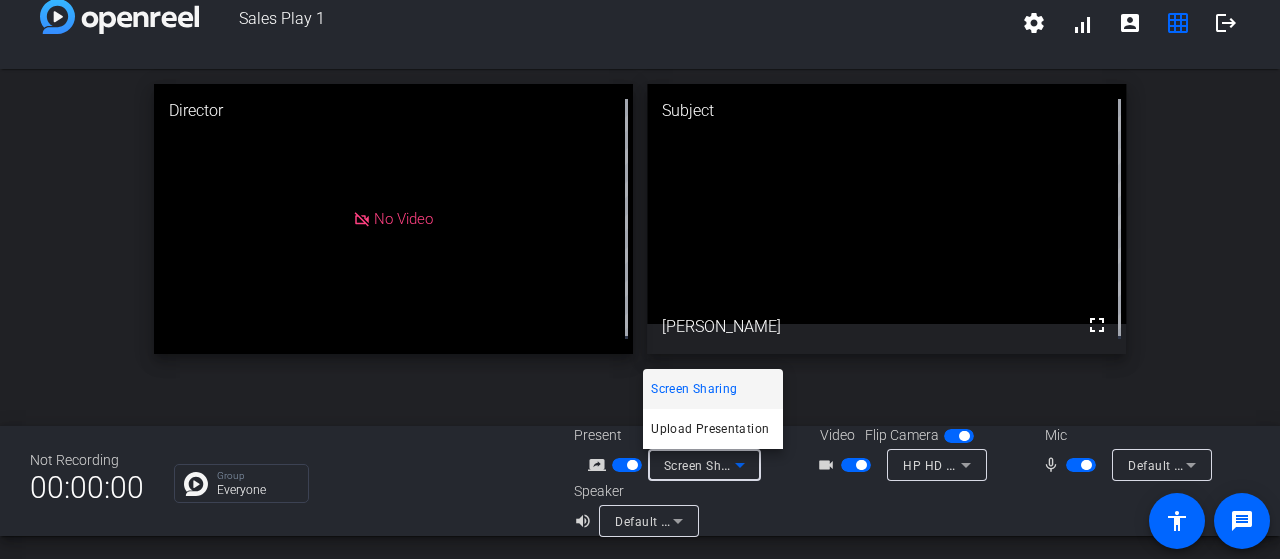click at bounding box center [640, 279] 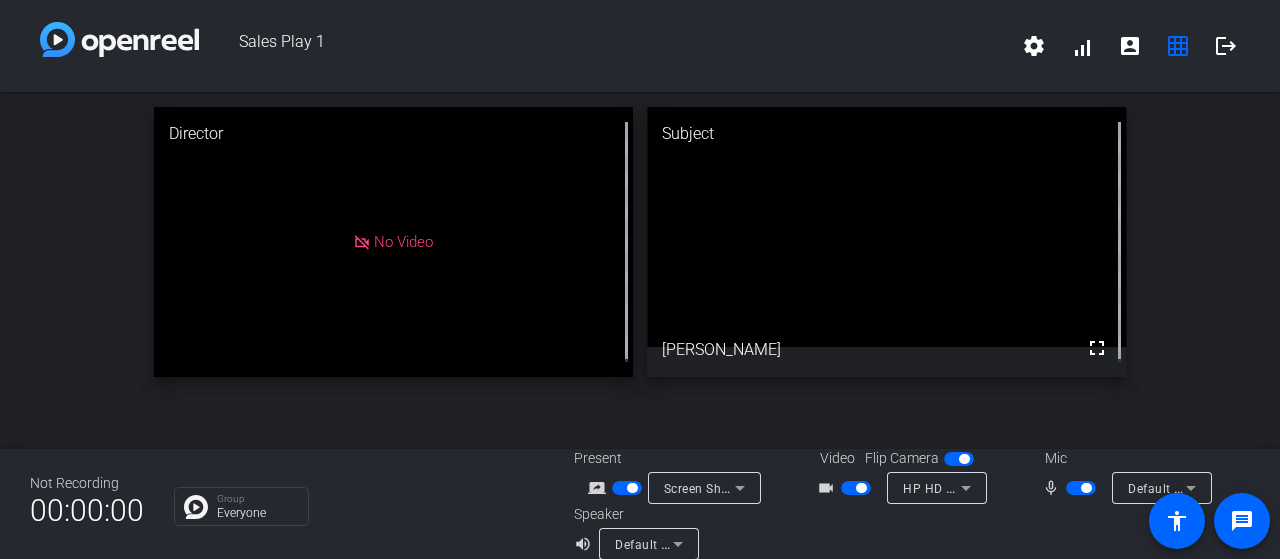 scroll, scrollTop: 23, scrollLeft: 0, axis: vertical 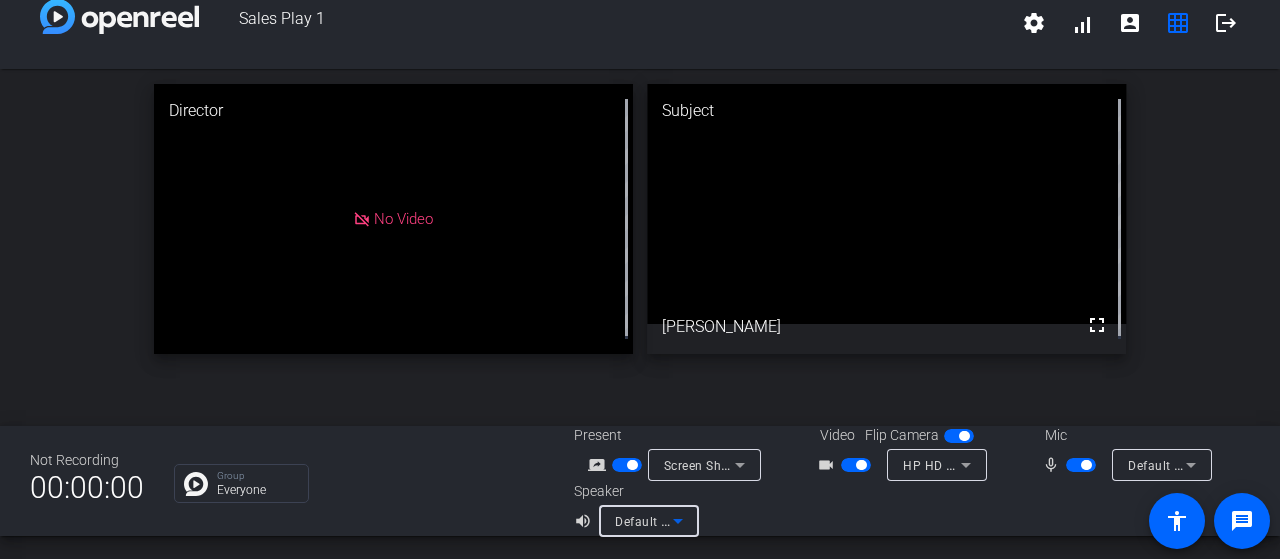 click 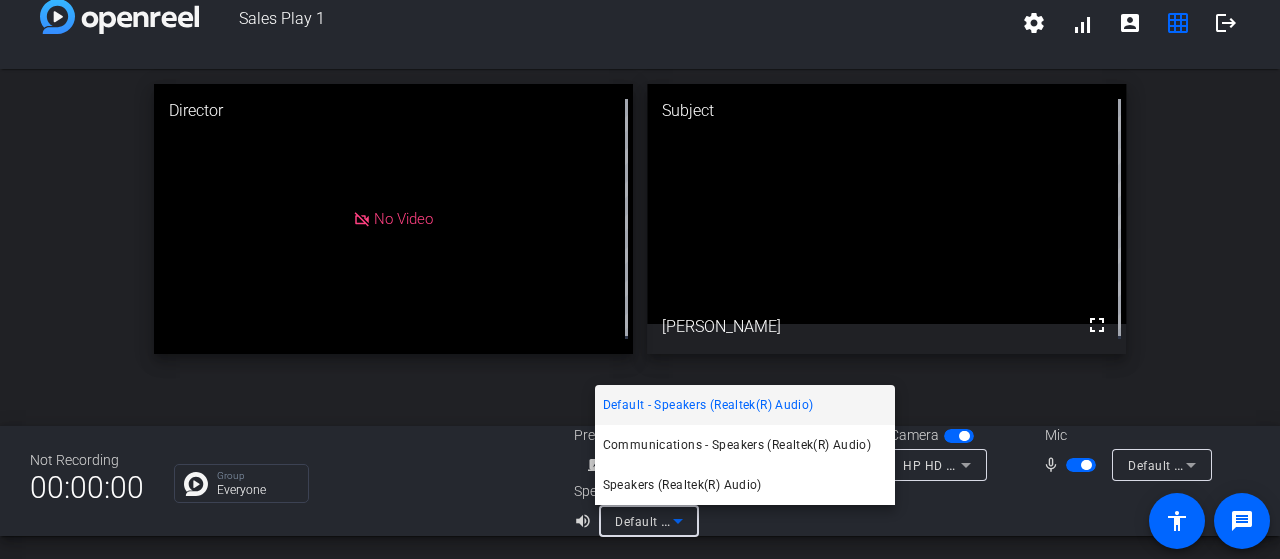 click at bounding box center [640, 279] 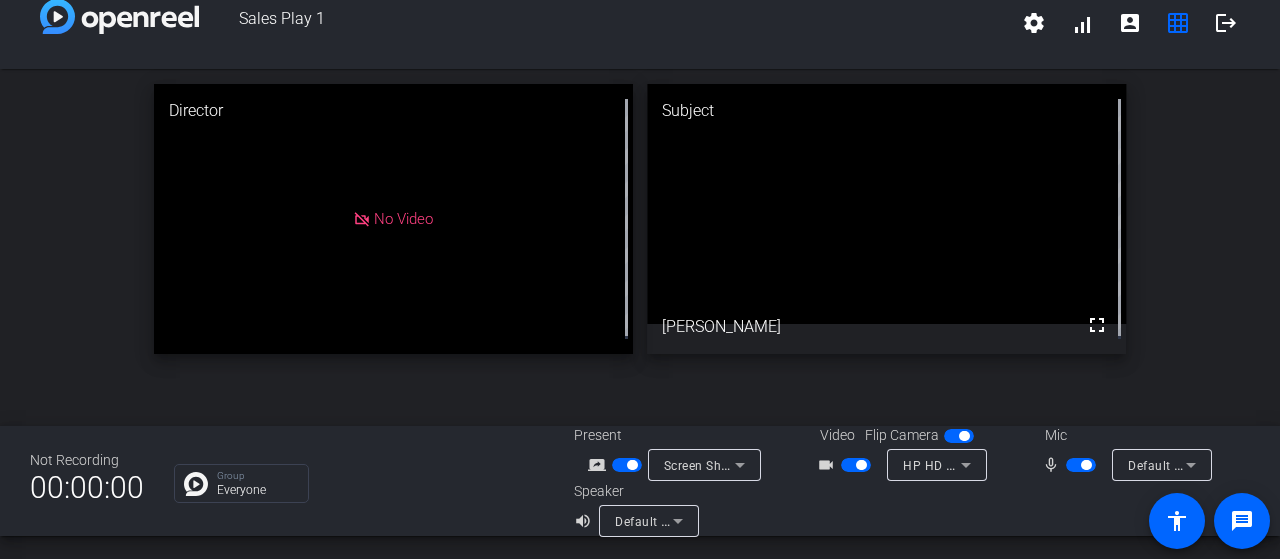 click 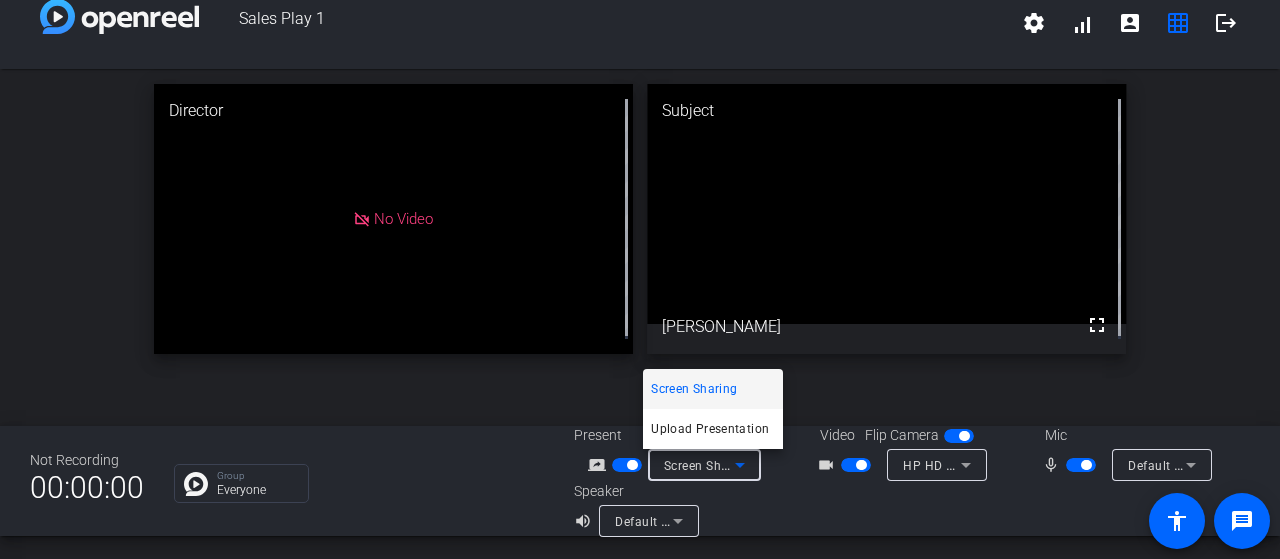 click on "Accessibility Screen-Reader Guide, Feedback, and Issue Reporting | New window
Sales Play 1   settings   signal_cellular_alt  account_box grid_on logout  Director   No Video     Subject  fullscreen  Begaiym Daniiarova   Not Recording  00:00:00  Group  Everyone Present screen_share_outline Screen Sharing Video Flip Camera videocam_outline HP HD Camera (30c9:0046) Mic mic_none Default - Microphone Array (Intel® Smart Sound Technology for Digital Microphones) Speaker volume_up Default - Speakers (Realtek(R) Audio) message accessibility
Screen Sharing   Upload Presentation  Everyone (
Group
)" at bounding box center [640, 279] 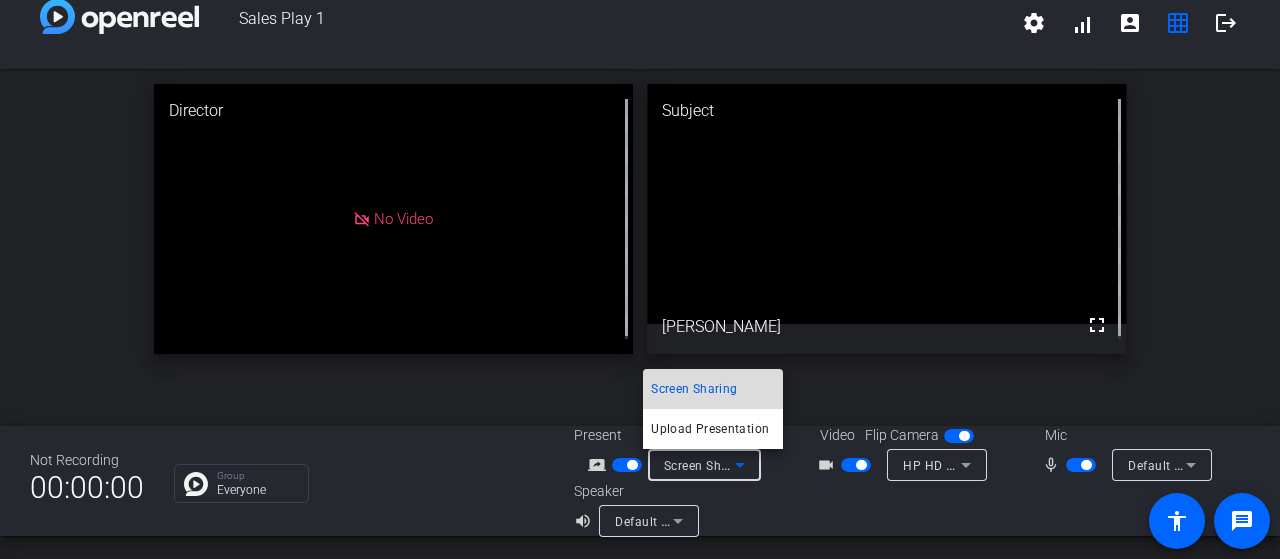 click on "Screen Sharing" at bounding box center [713, 389] 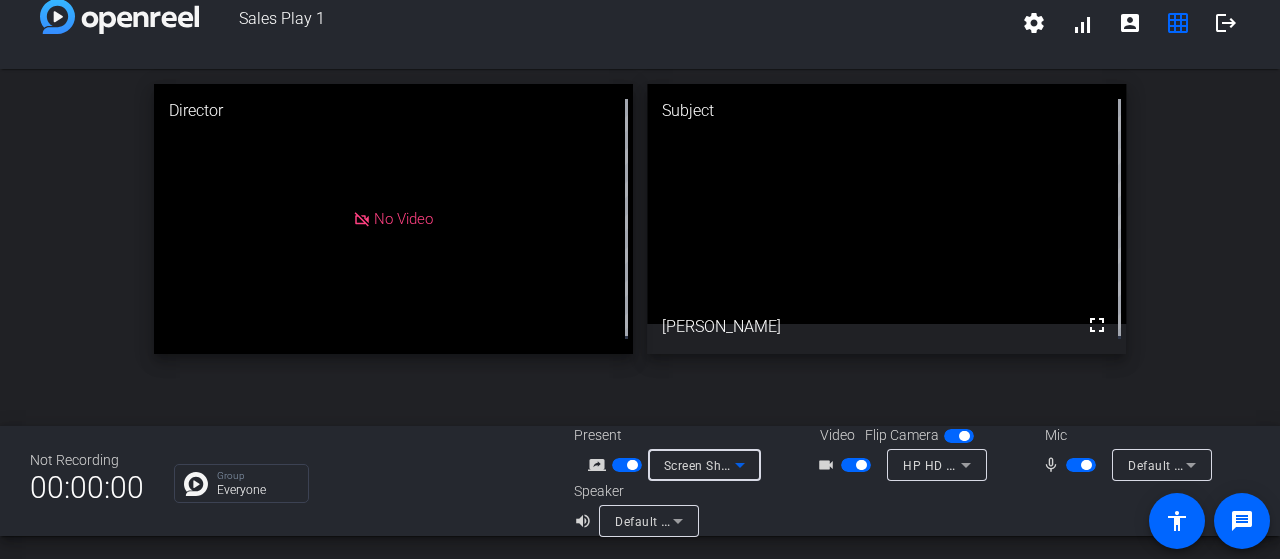 click 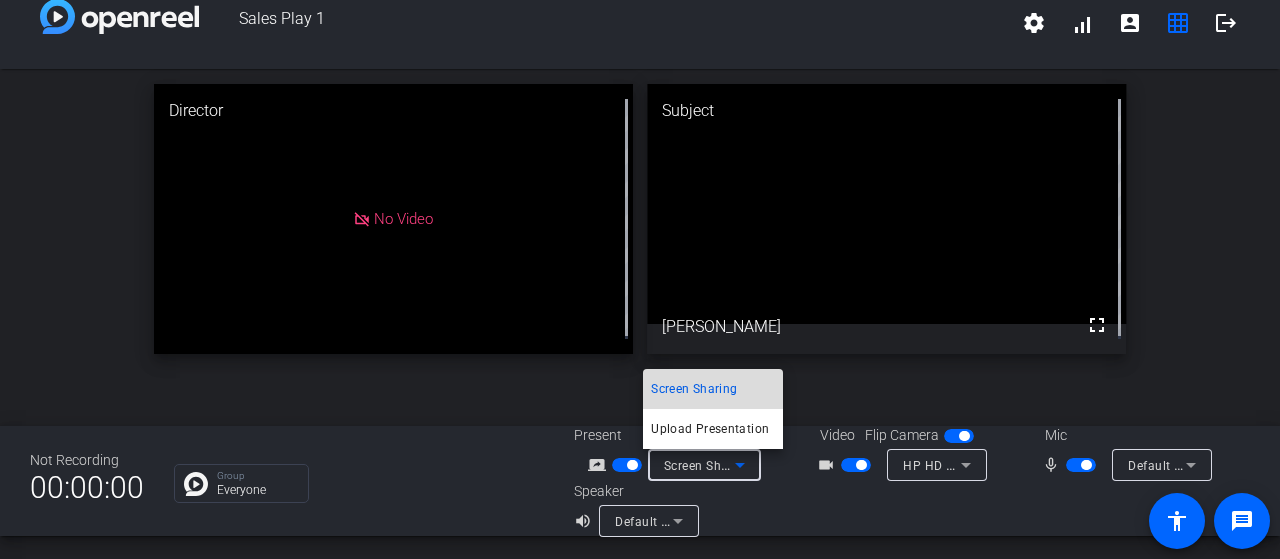 click on "Screen Sharing" at bounding box center (694, 389) 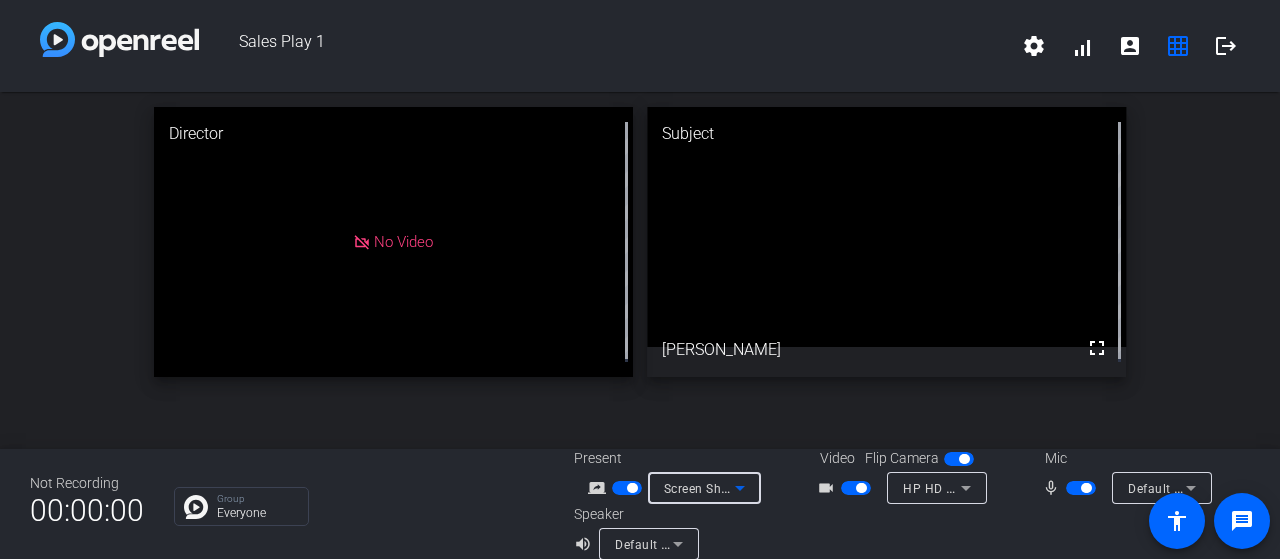 scroll, scrollTop: 23, scrollLeft: 0, axis: vertical 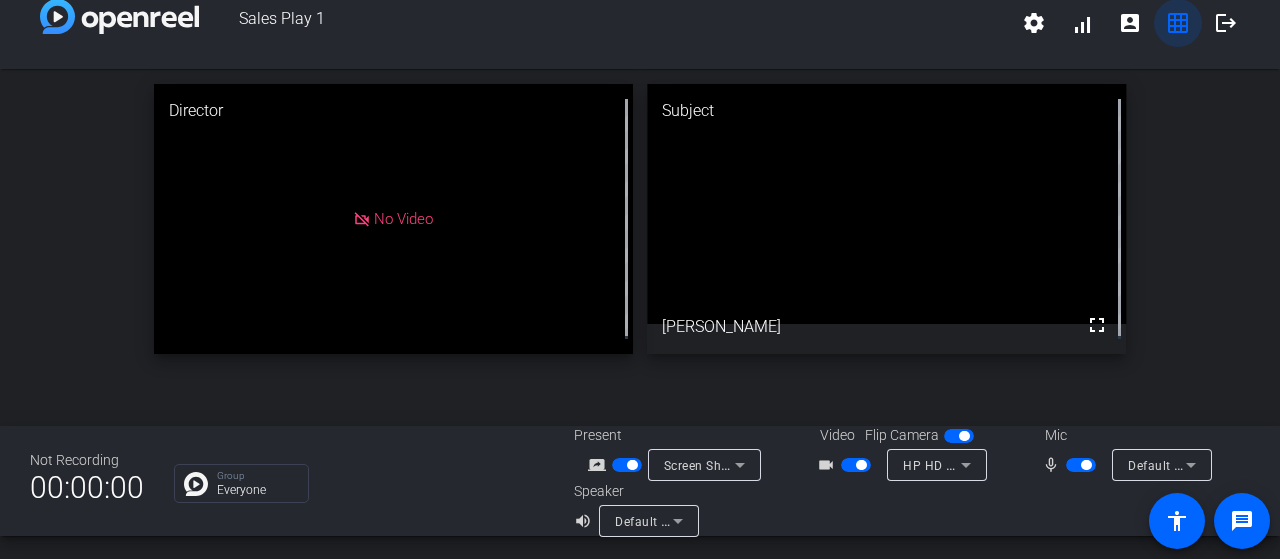 click on "grid_on" 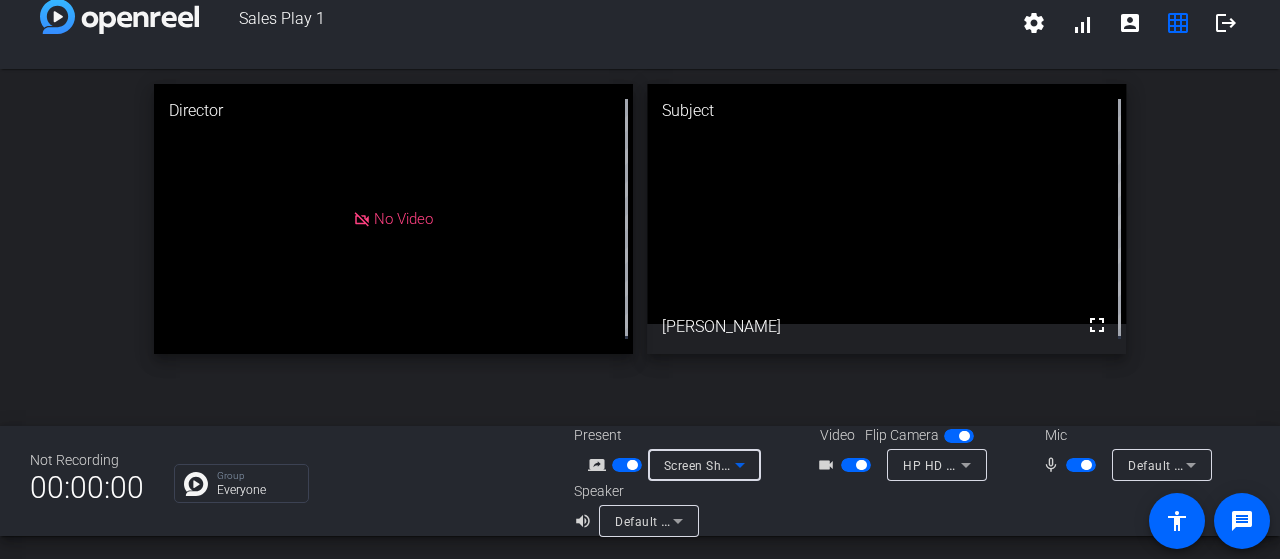 click 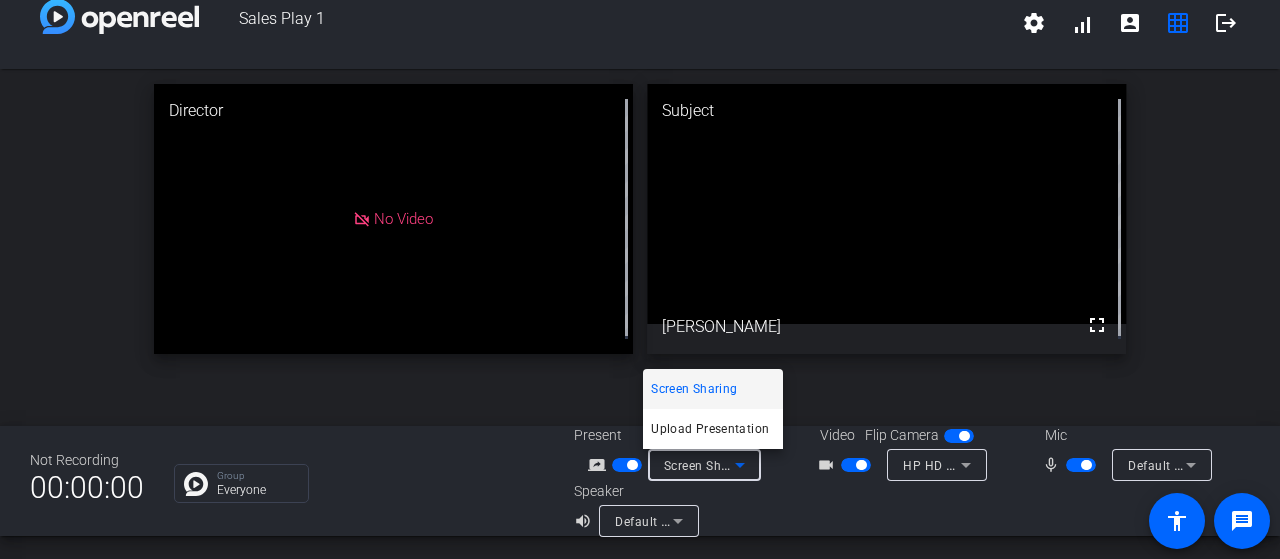 click at bounding box center (640, 279) 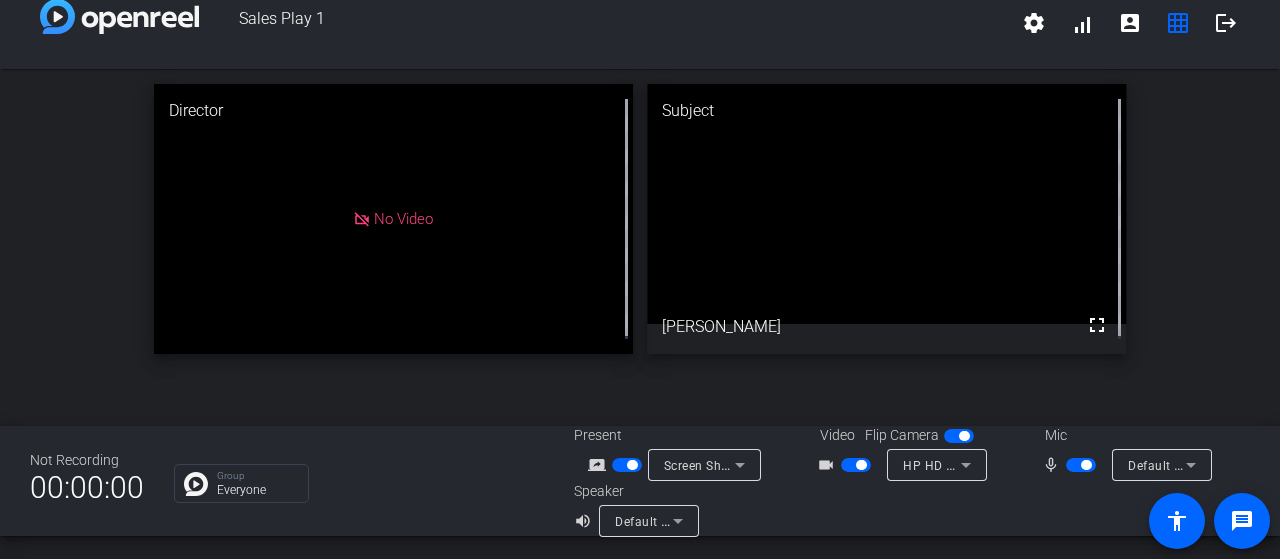 click at bounding box center [632, 465] 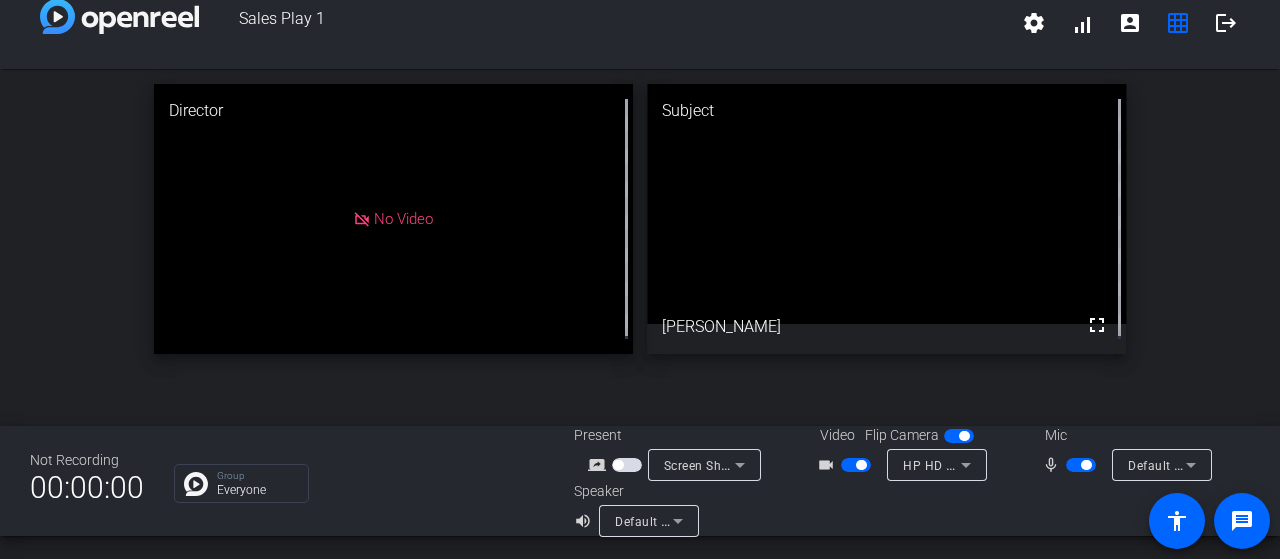 click at bounding box center (618, 465) 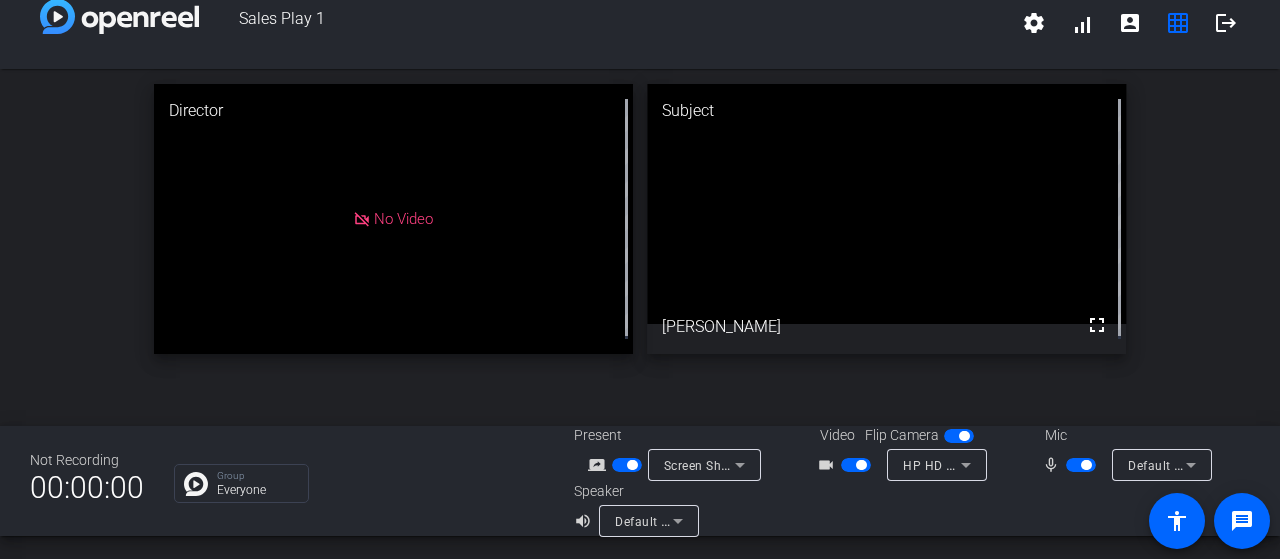 type 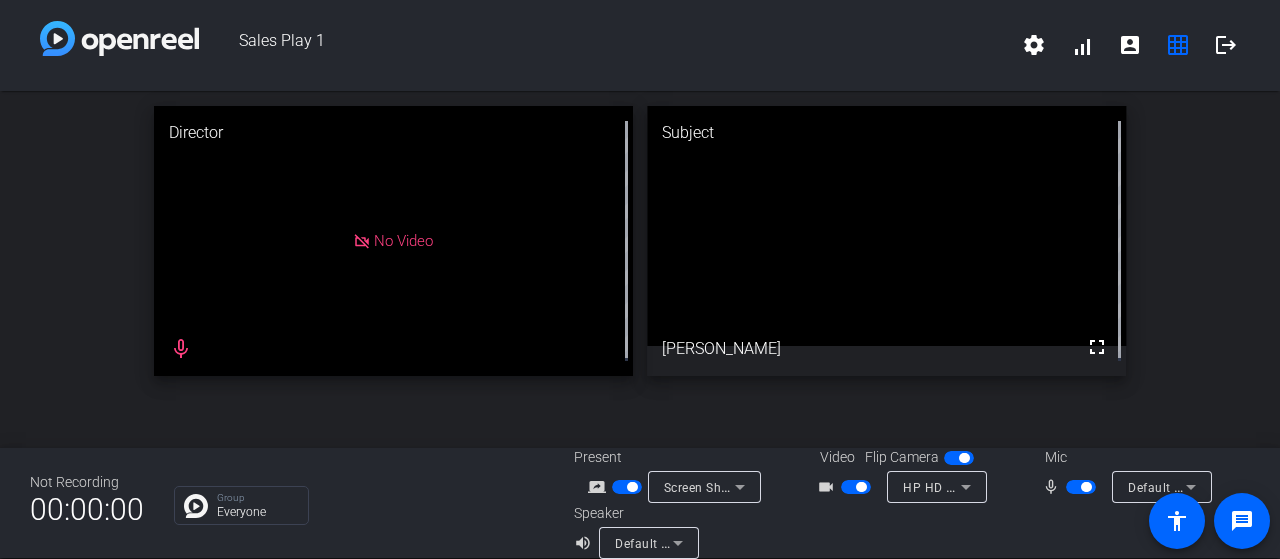 scroll, scrollTop: 23, scrollLeft: 0, axis: vertical 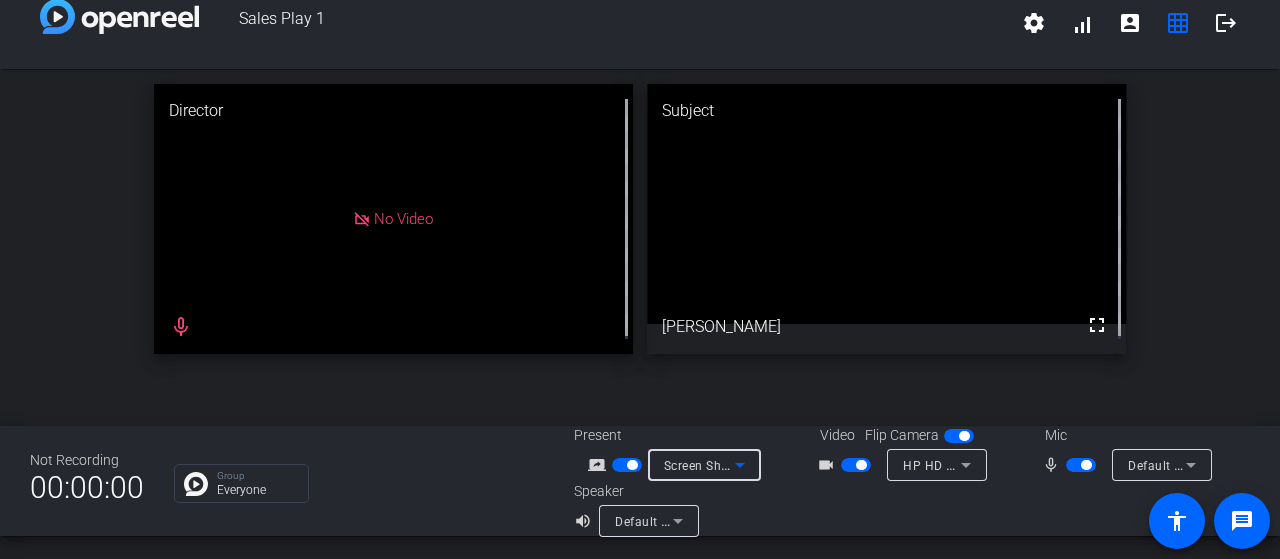 click 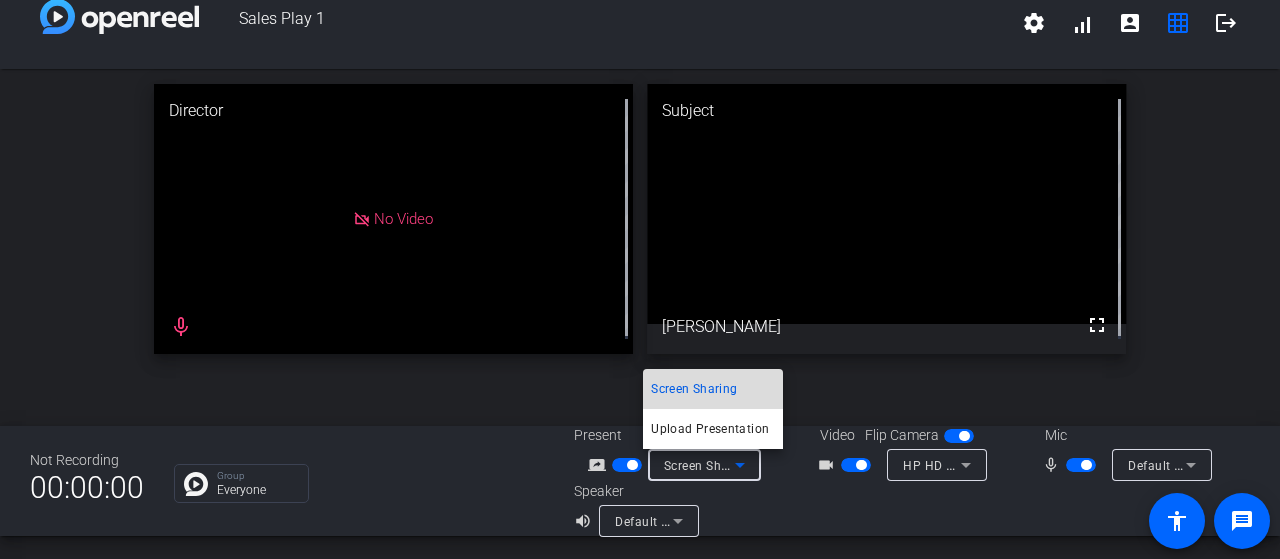 click on "Screen Sharing" at bounding box center [713, 389] 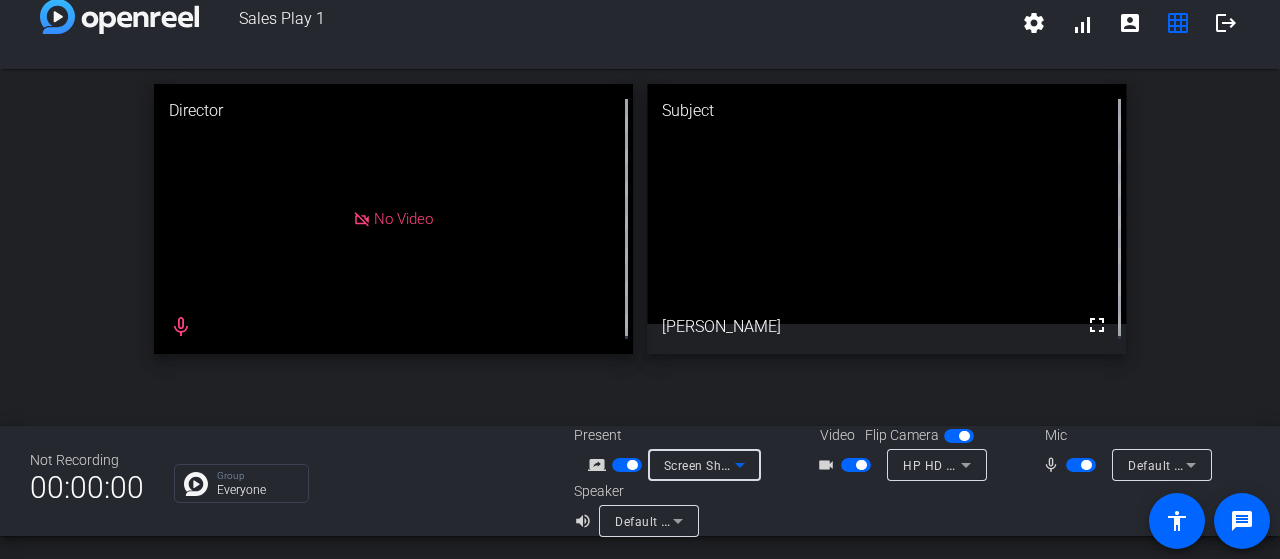 click 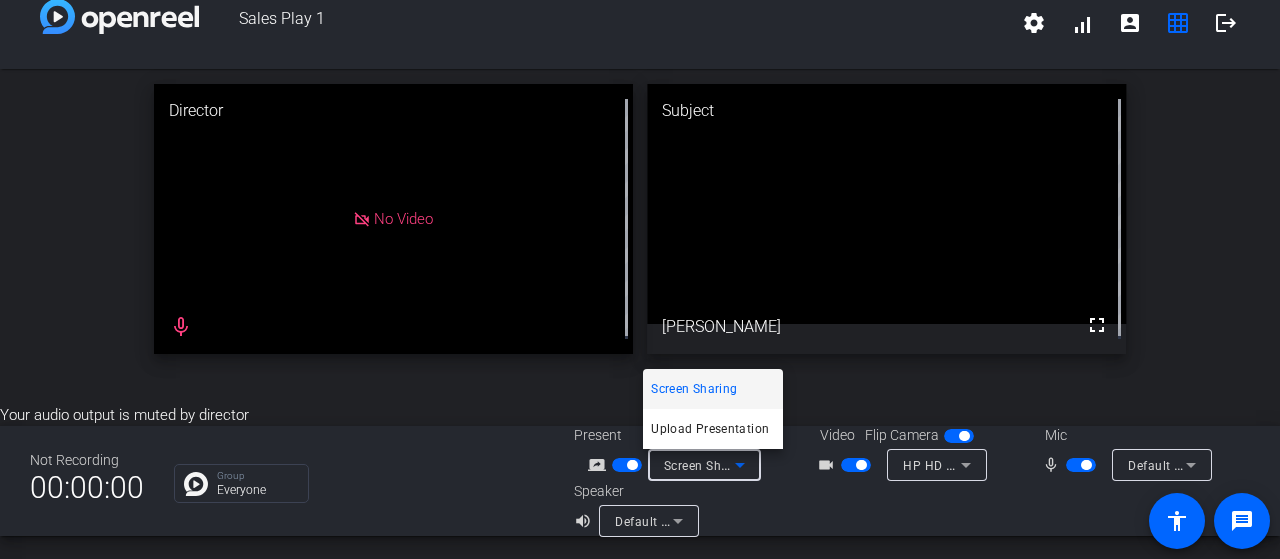 click at bounding box center (640, 279) 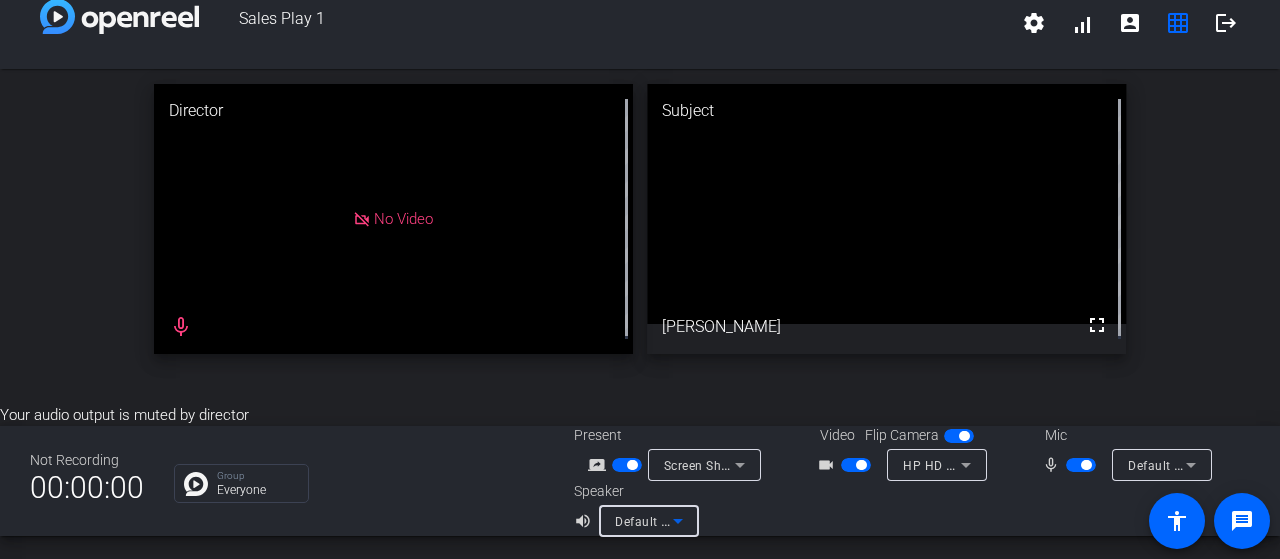 click 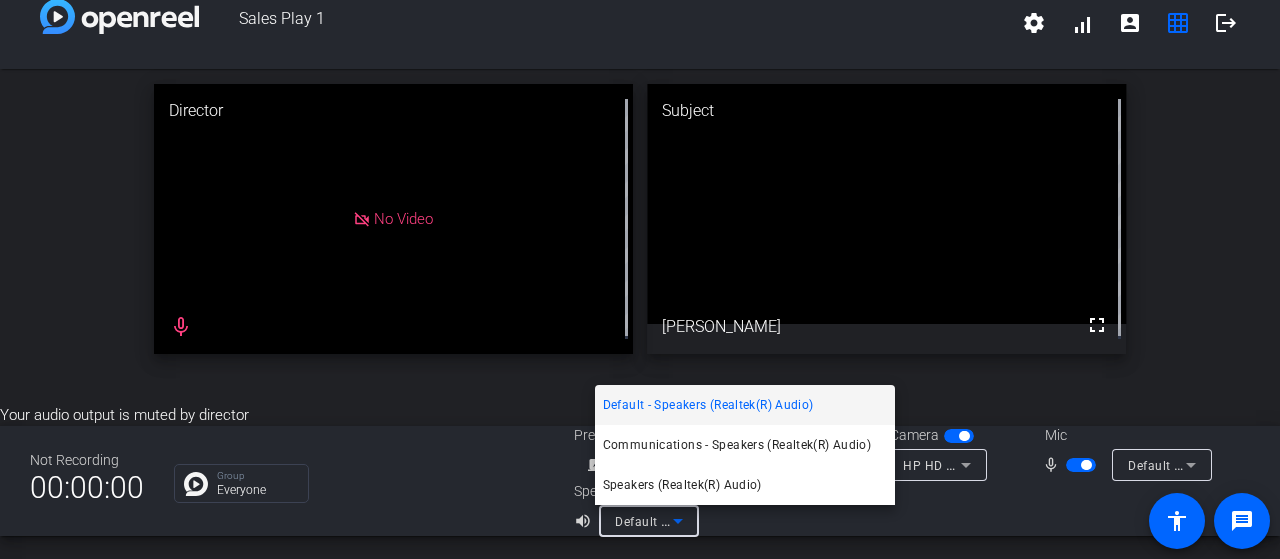click at bounding box center [640, 279] 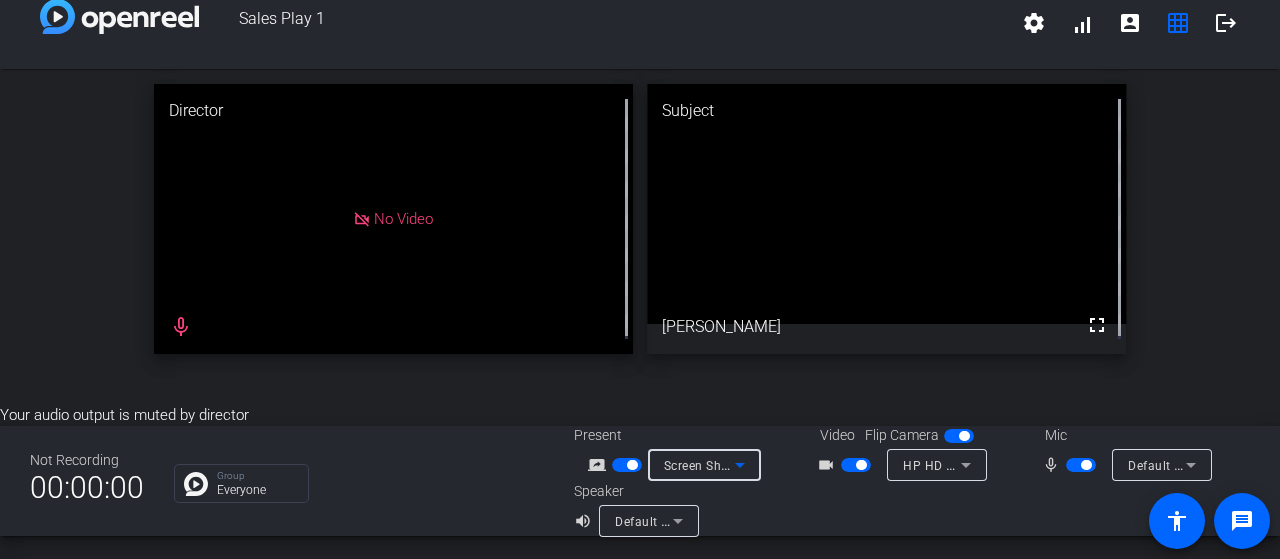 click on "Screen Sharing" at bounding box center [708, 465] 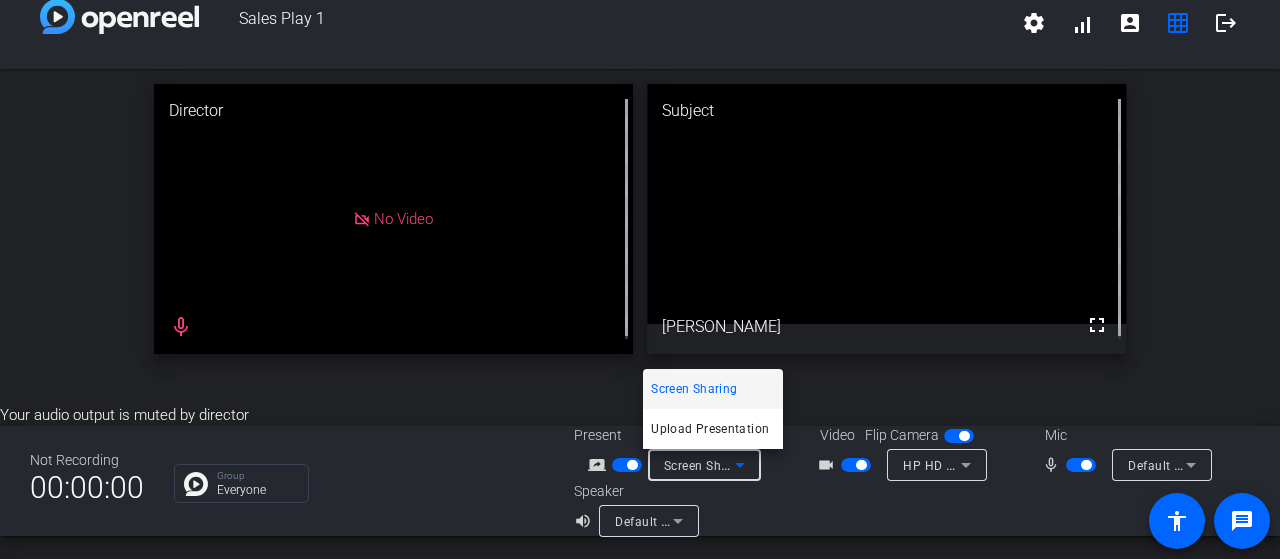 click on "Screen Sharing" at bounding box center [694, 389] 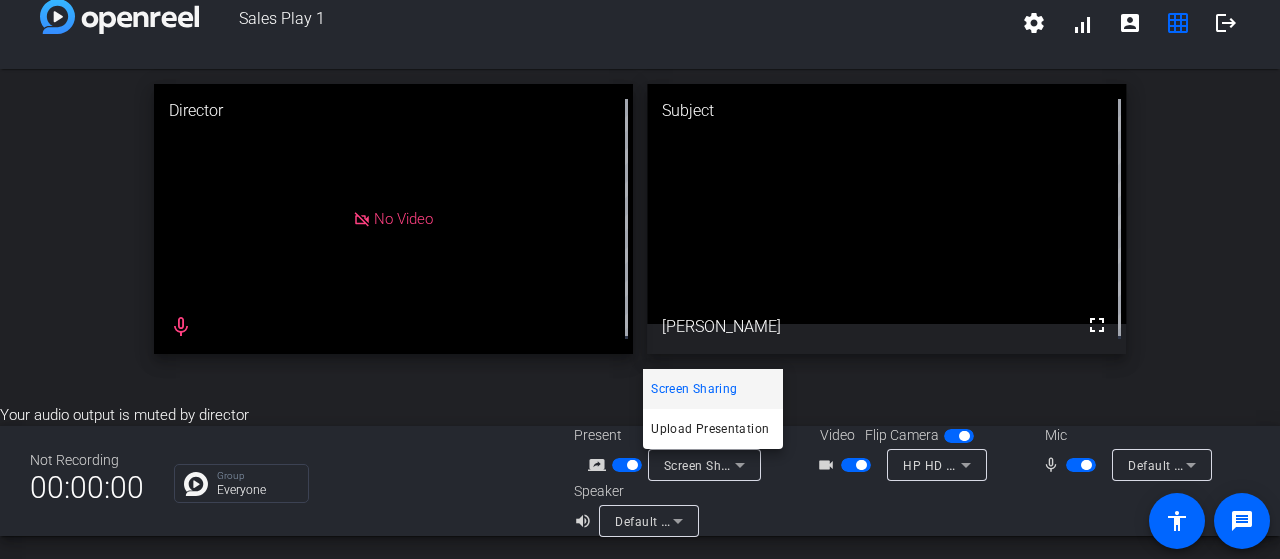 click on "Director   No Video    mic_none  Subject  fullscreen  Begaiym Daniiarova" 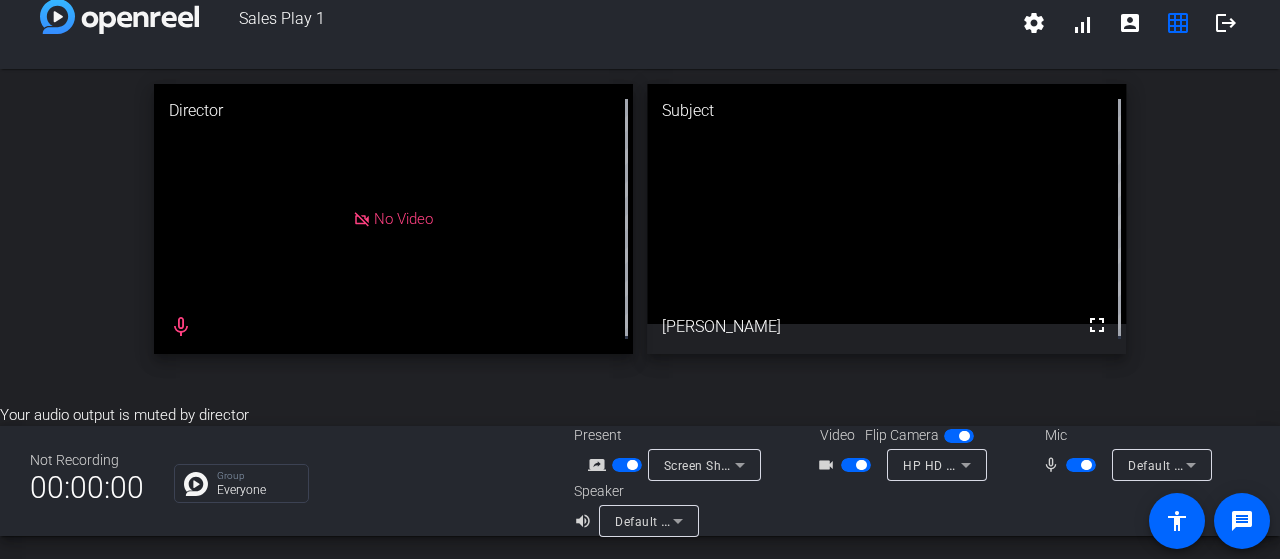 click at bounding box center (632, 465) 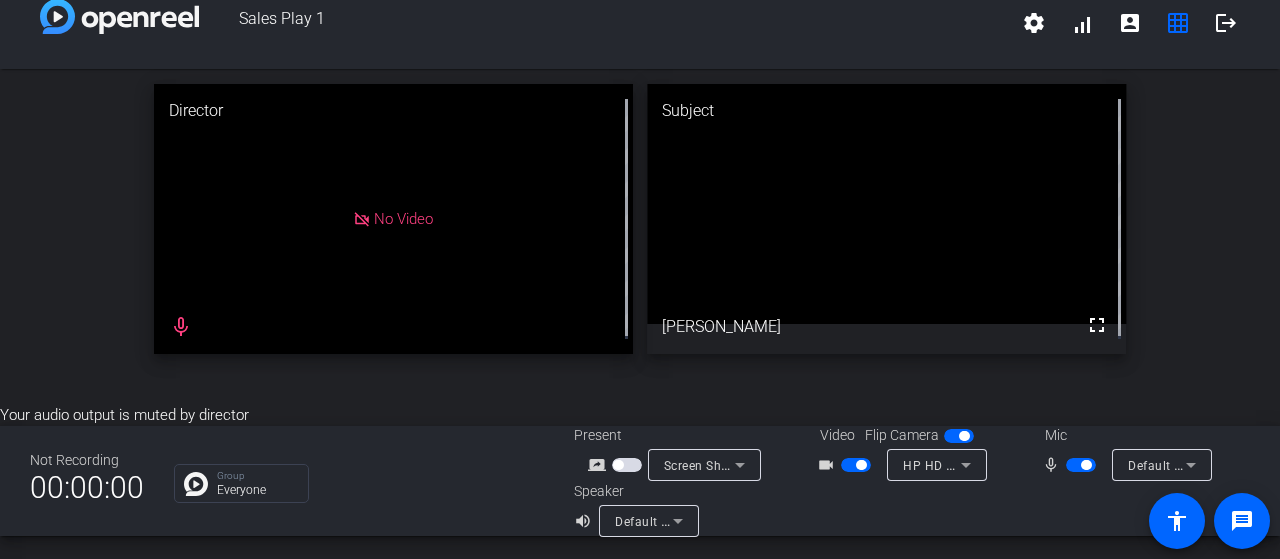 click at bounding box center (627, 465) 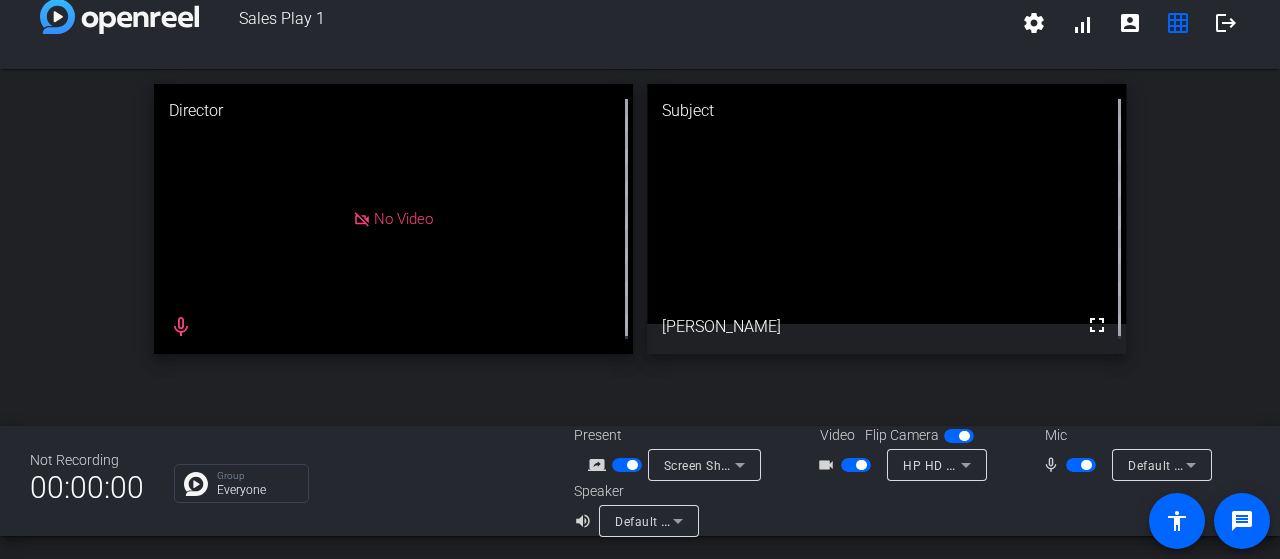 click on "Speaker volume_up Default - Speakers (Realtek(R) Audio)" 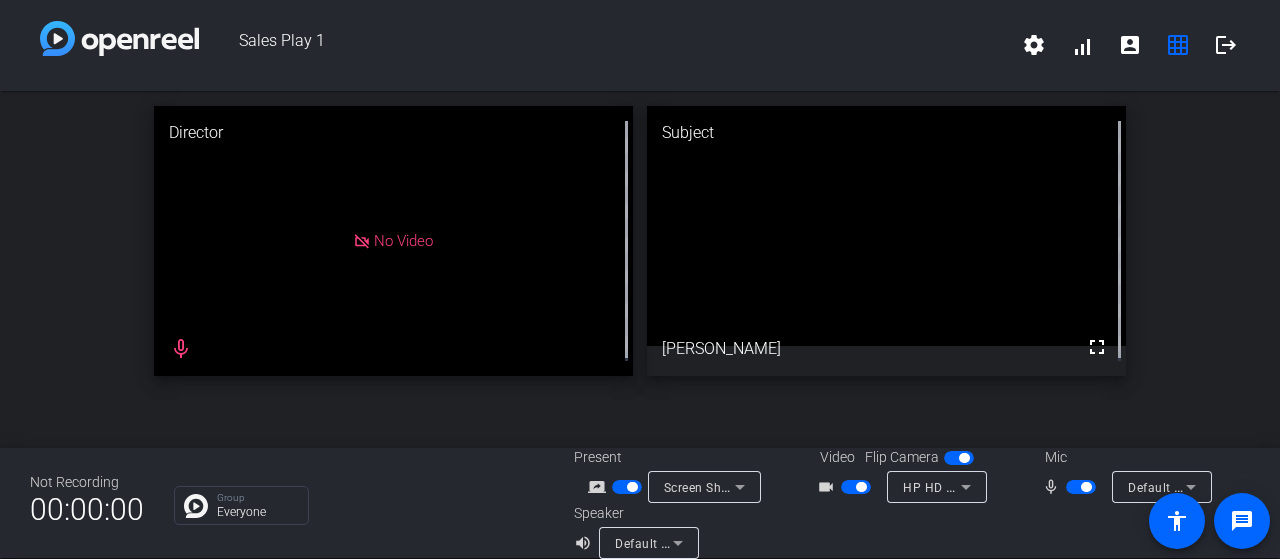 scroll, scrollTop: 23, scrollLeft: 0, axis: vertical 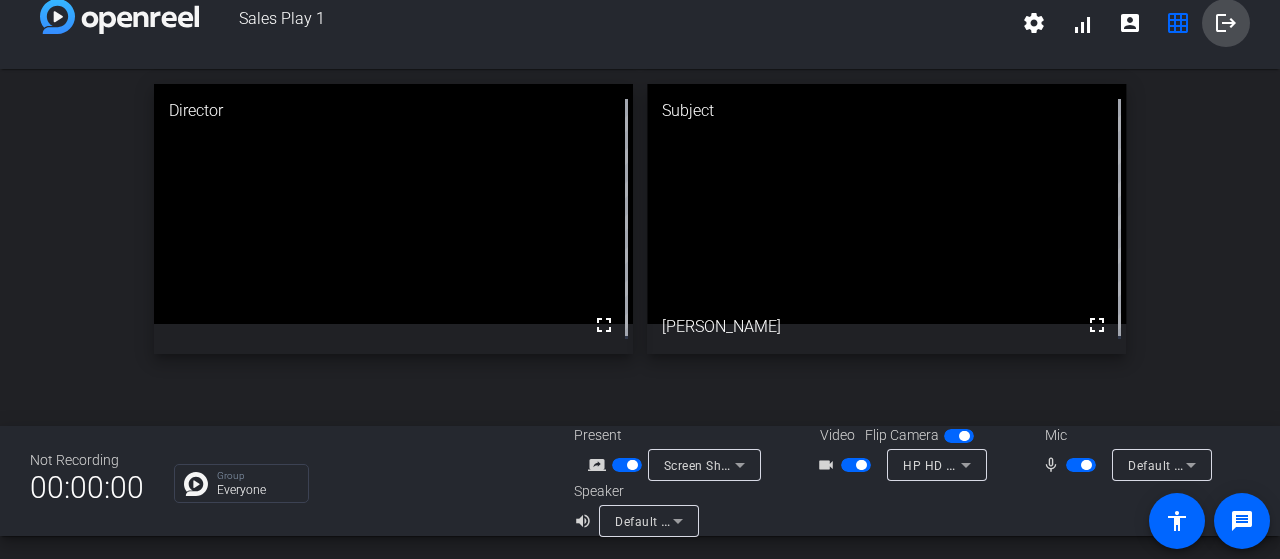 click on "logout" 